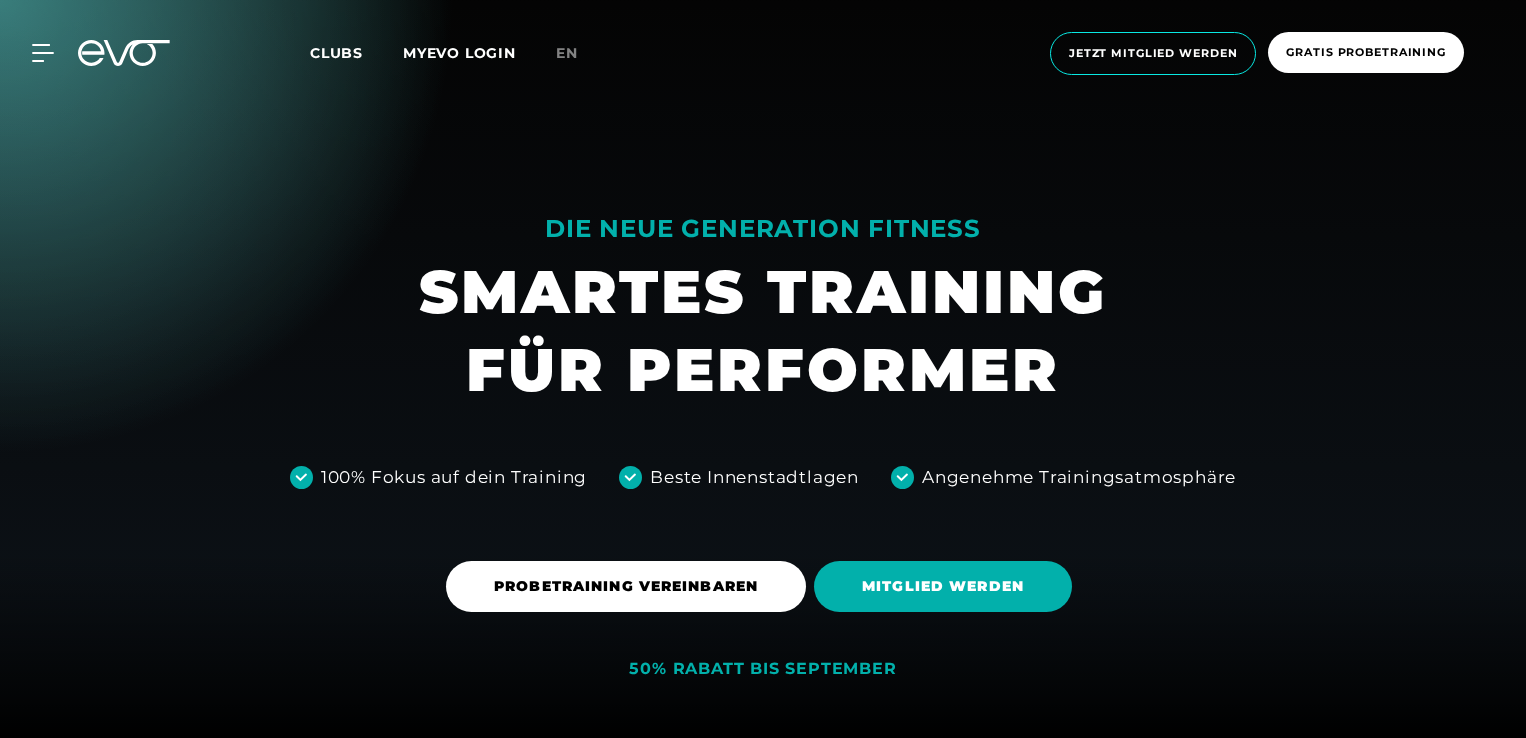 scroll, scrollTop: 0, scrollLeft: 0, axis: both 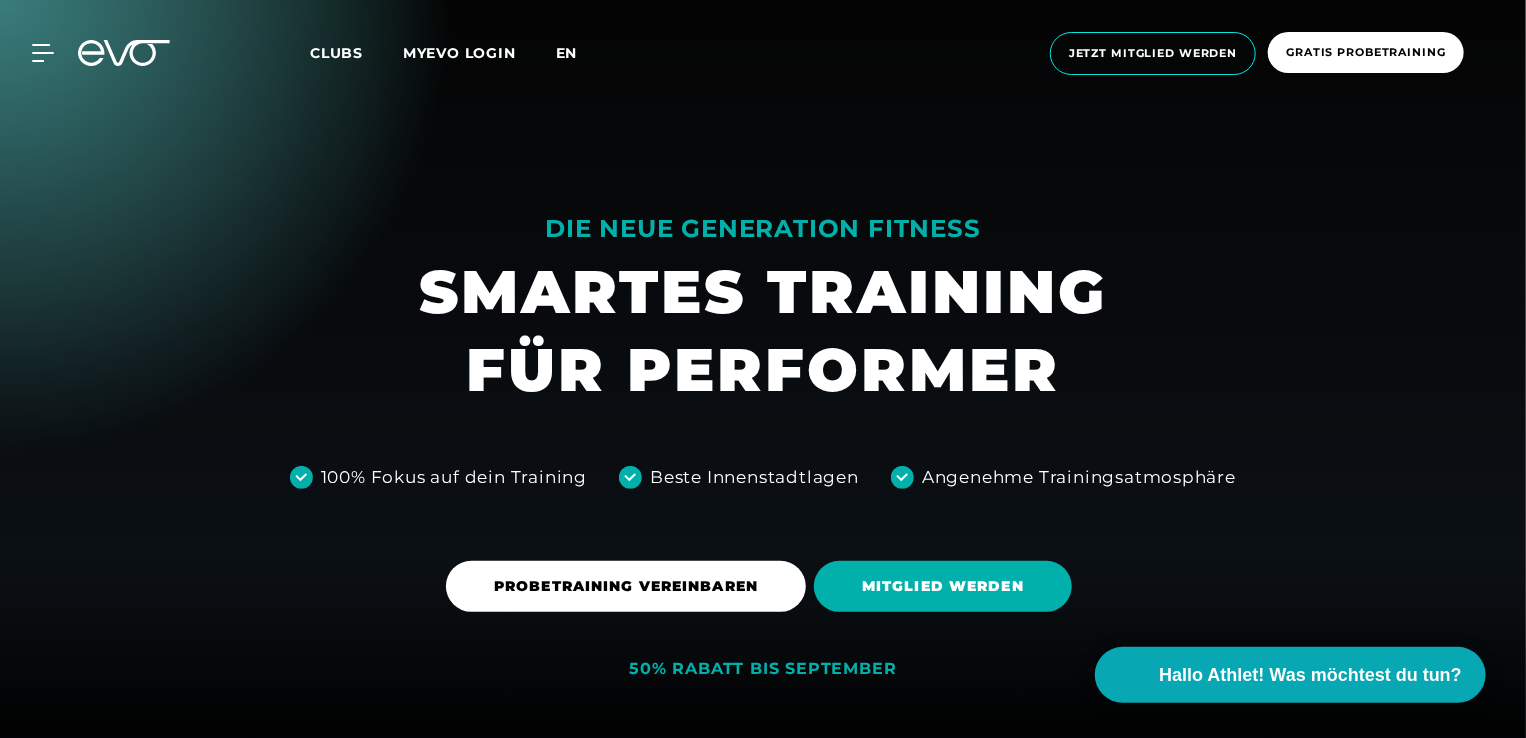click on "en" at bounding box center (567, 53) 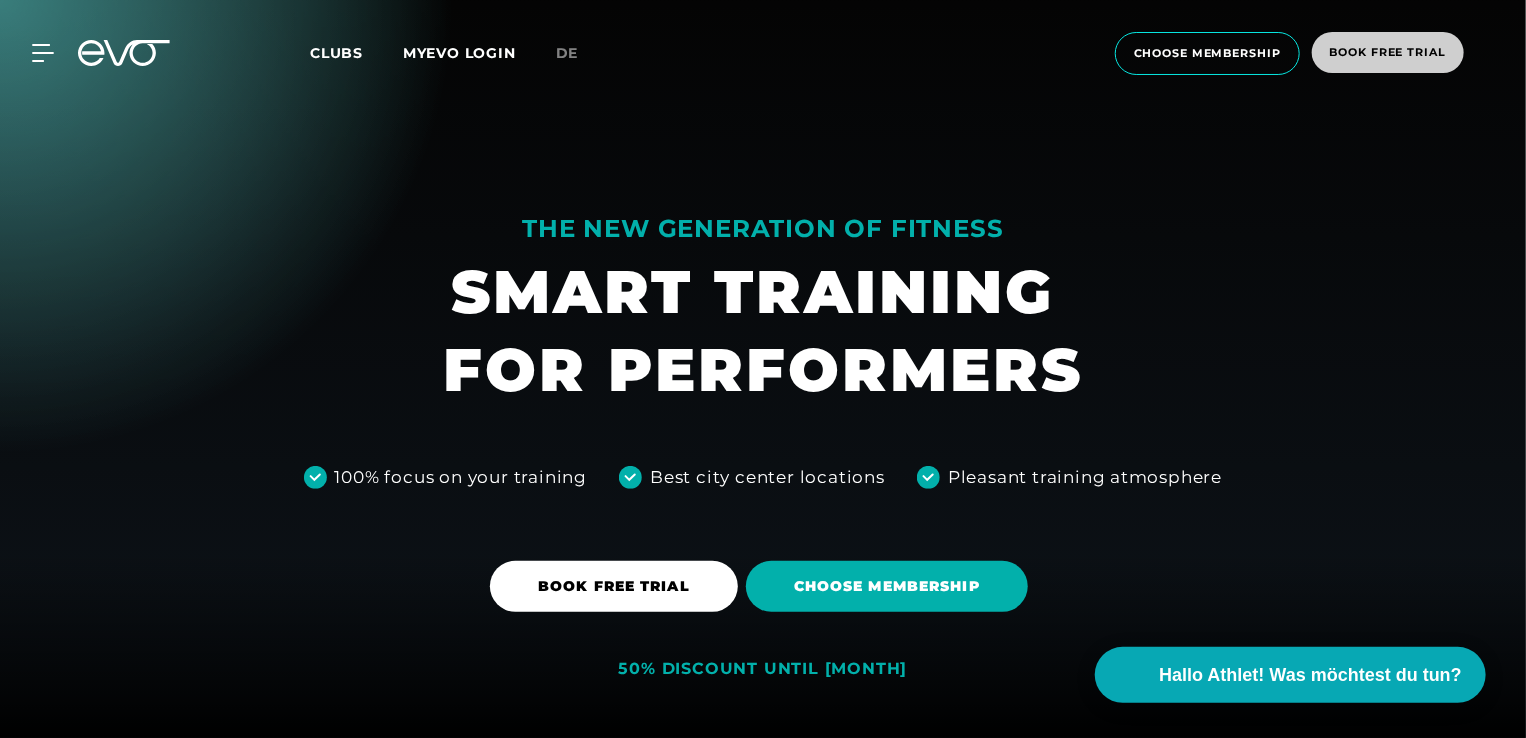click on "book free trial" at bounding box center [1388, 52] 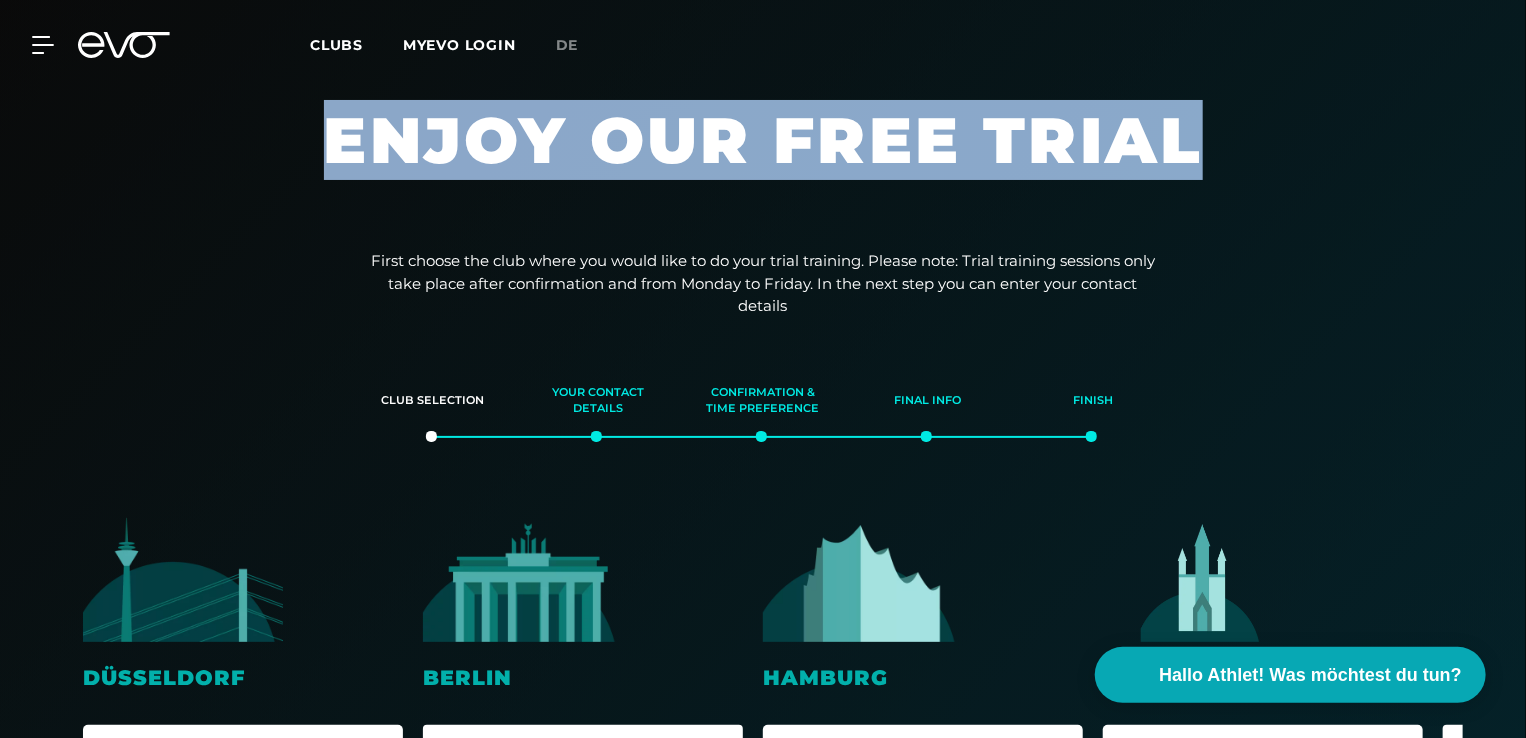 drag, startPoint x: 1525, startPoint y: 94, endPoint x: 1523, endPoint y: 174, distance: 80.024994 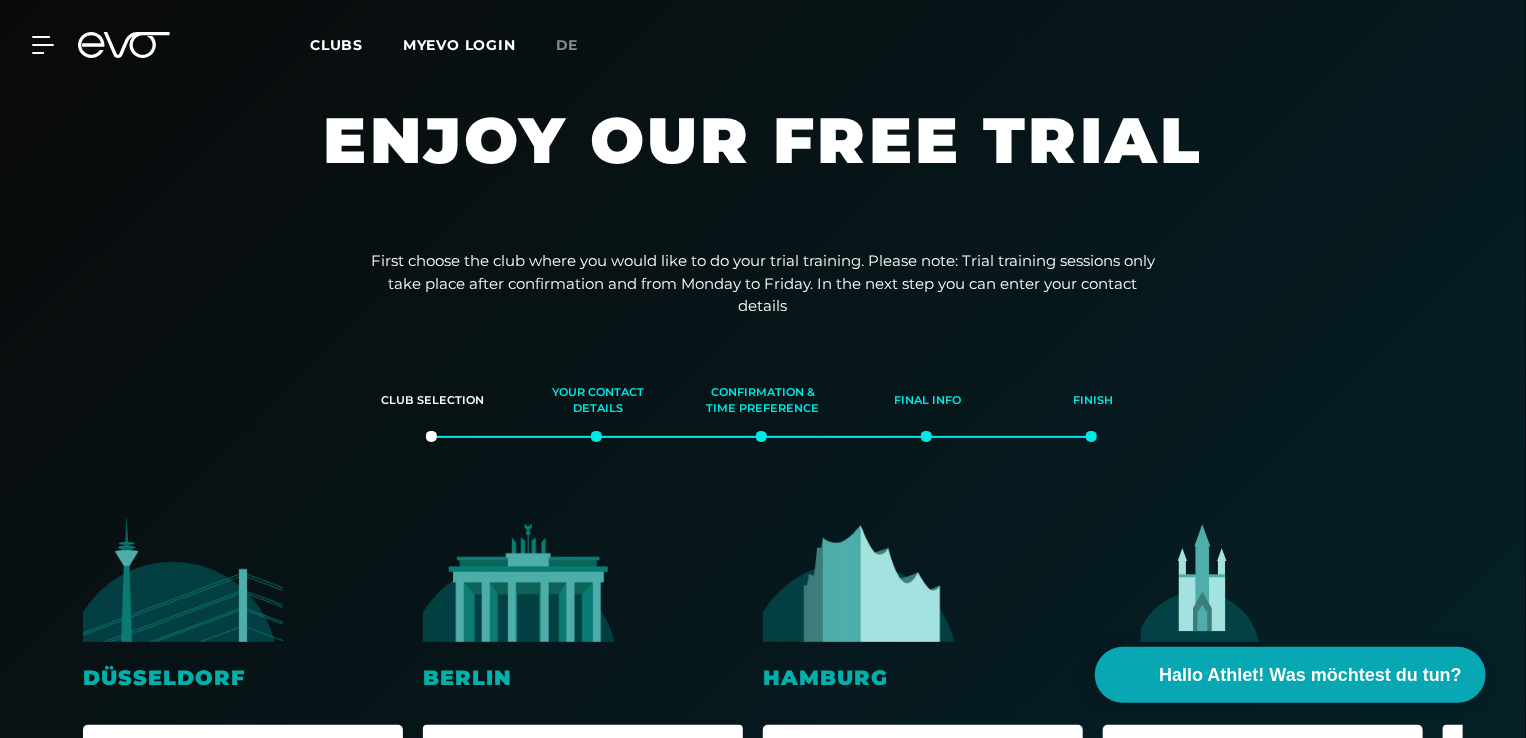 click on "Hamburg" at bounding box center [923, 677] 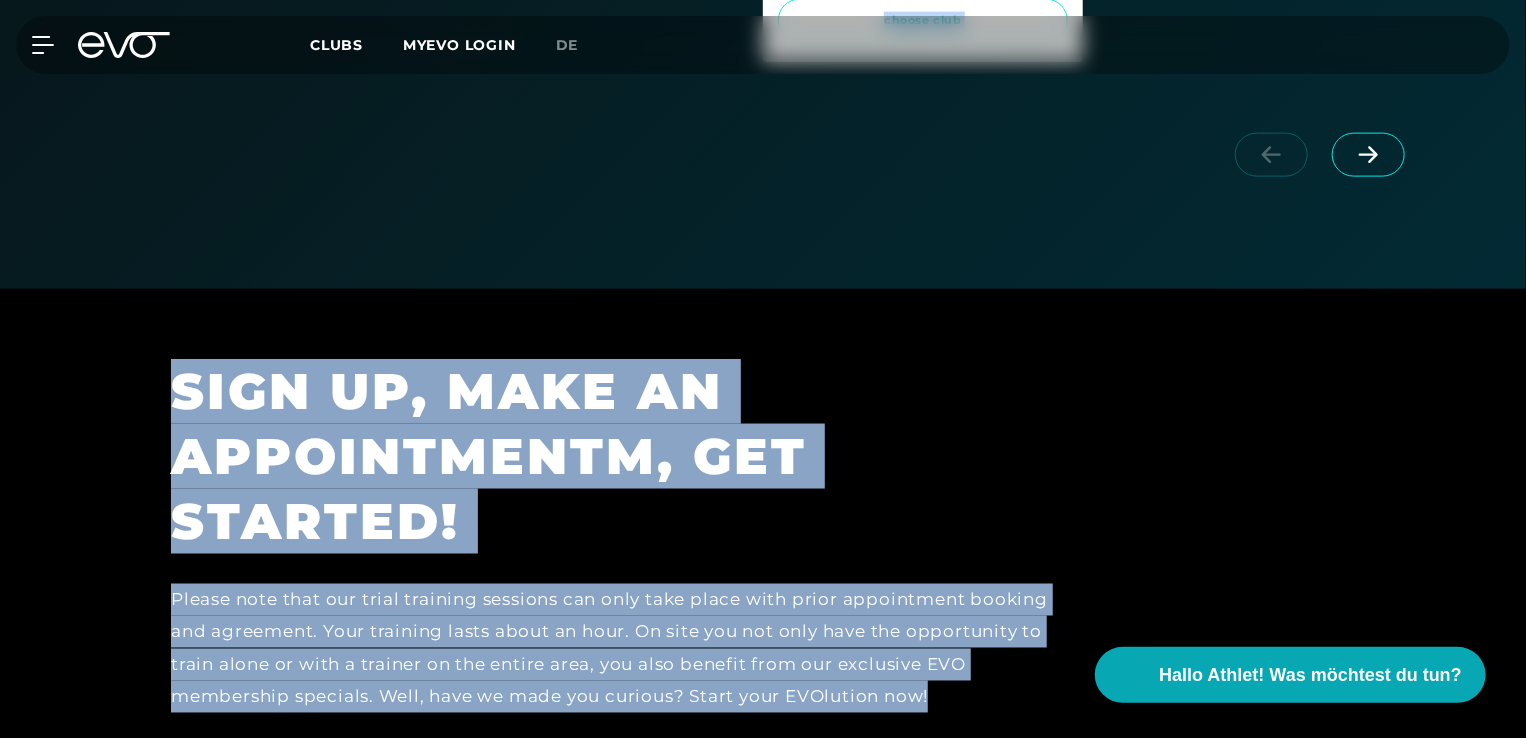 drag, startPoint x: 862, startPoint y: 393, endPoint x: 939, endPoint y: 770, distance: 384.78305 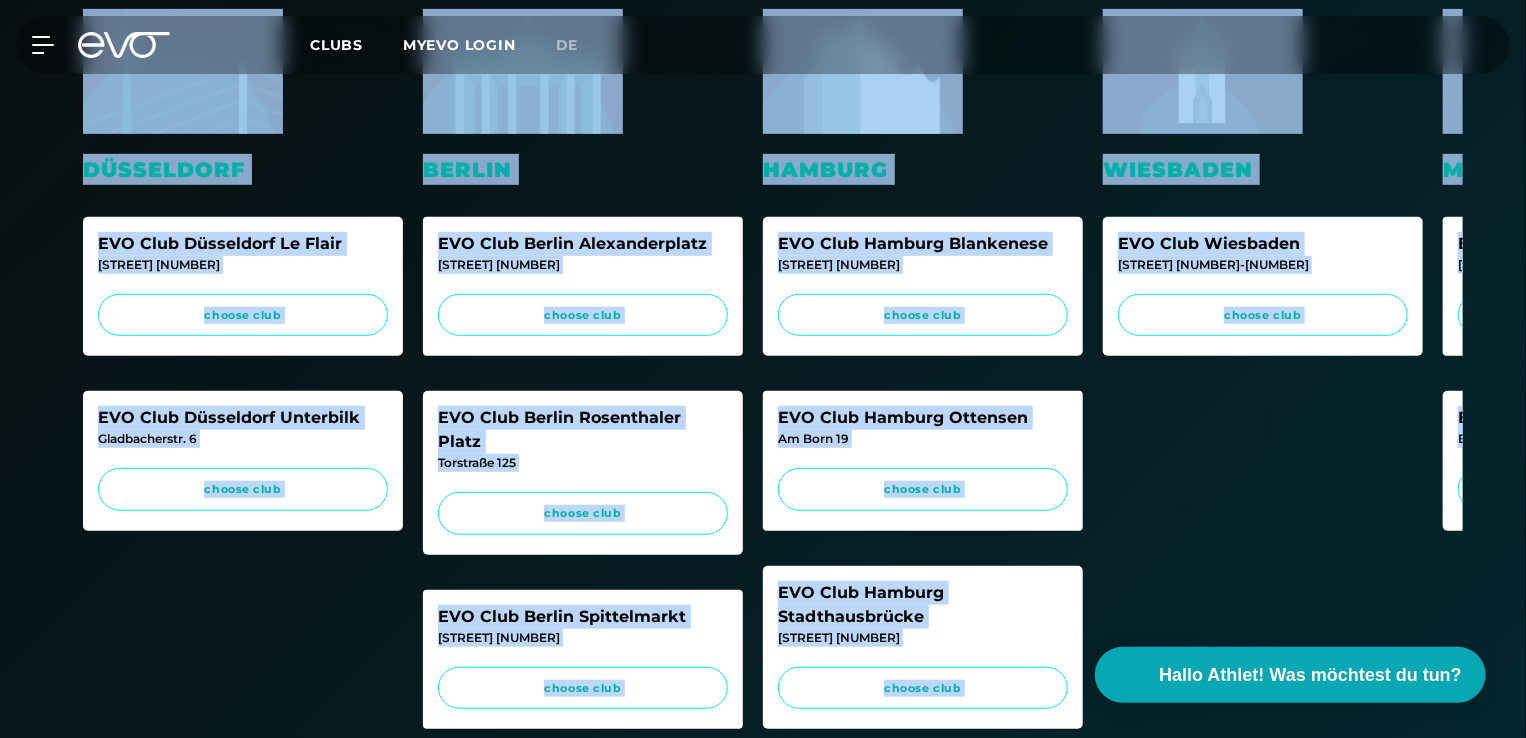 scroll, scrollTop: 506, scrollLeft: 0, axis: vertical 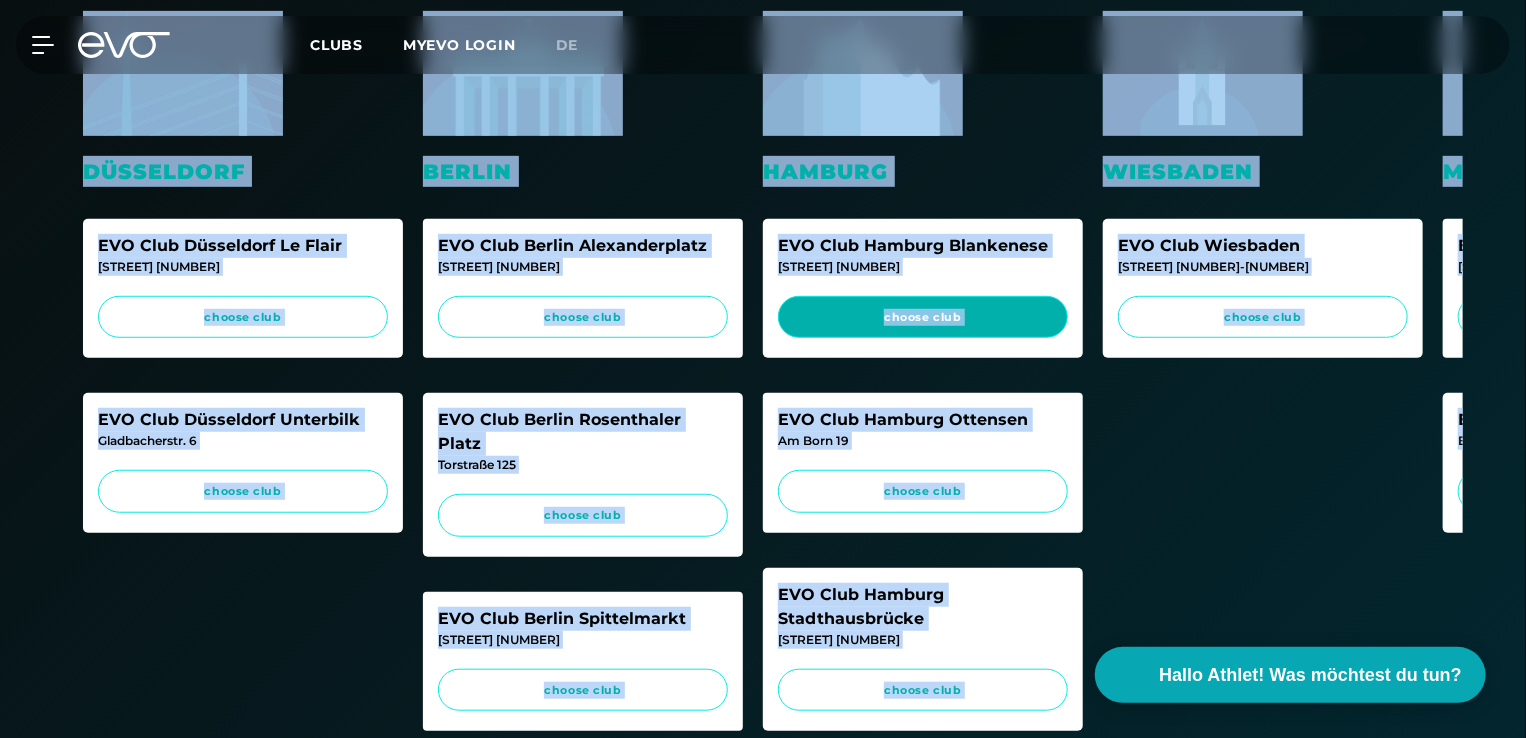click on "choose club" at bounding box center [923, 317] 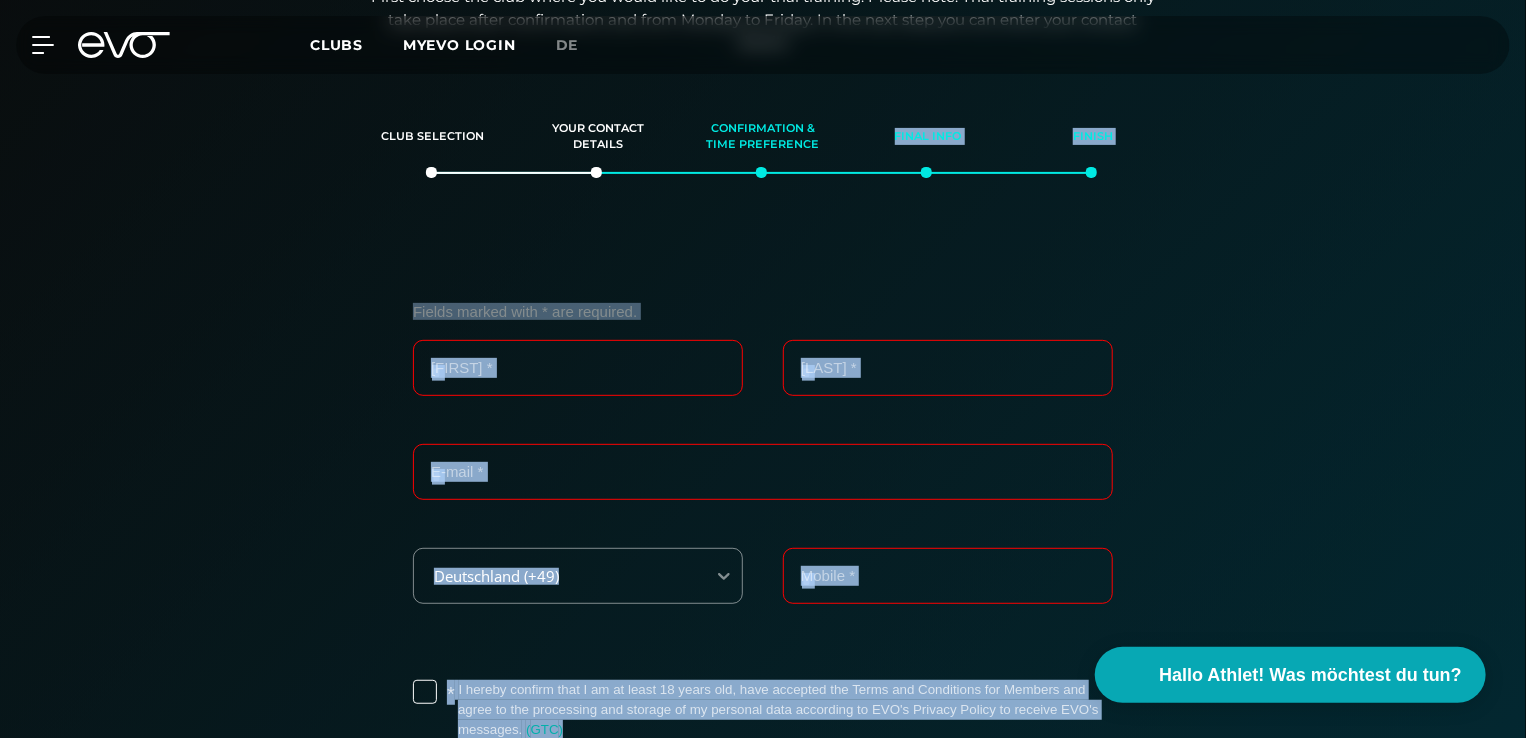 scroll, scrollTop: 263, scrollLeft: 0, axis: vertical 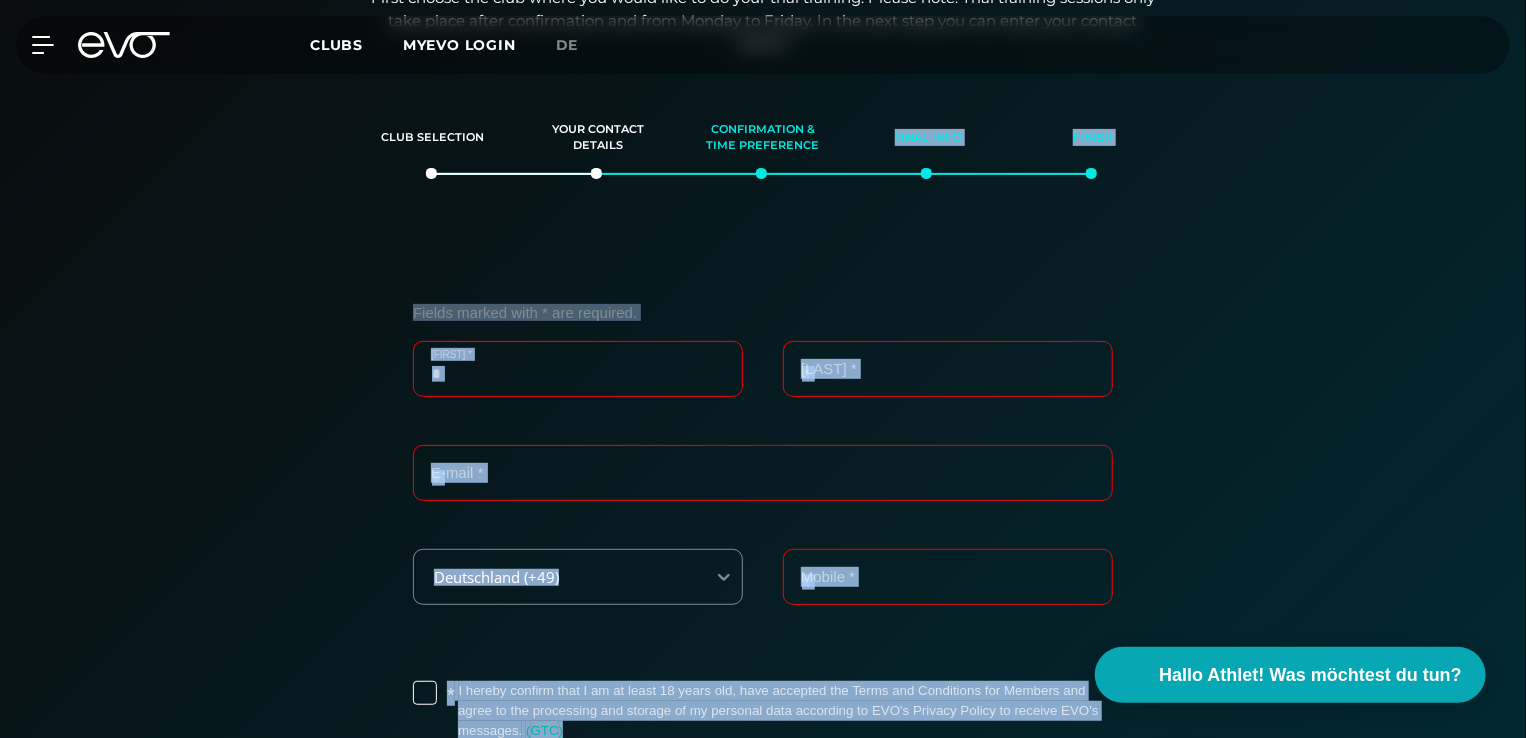 click on "[FIRST] *" at bounding box center (578, 369) 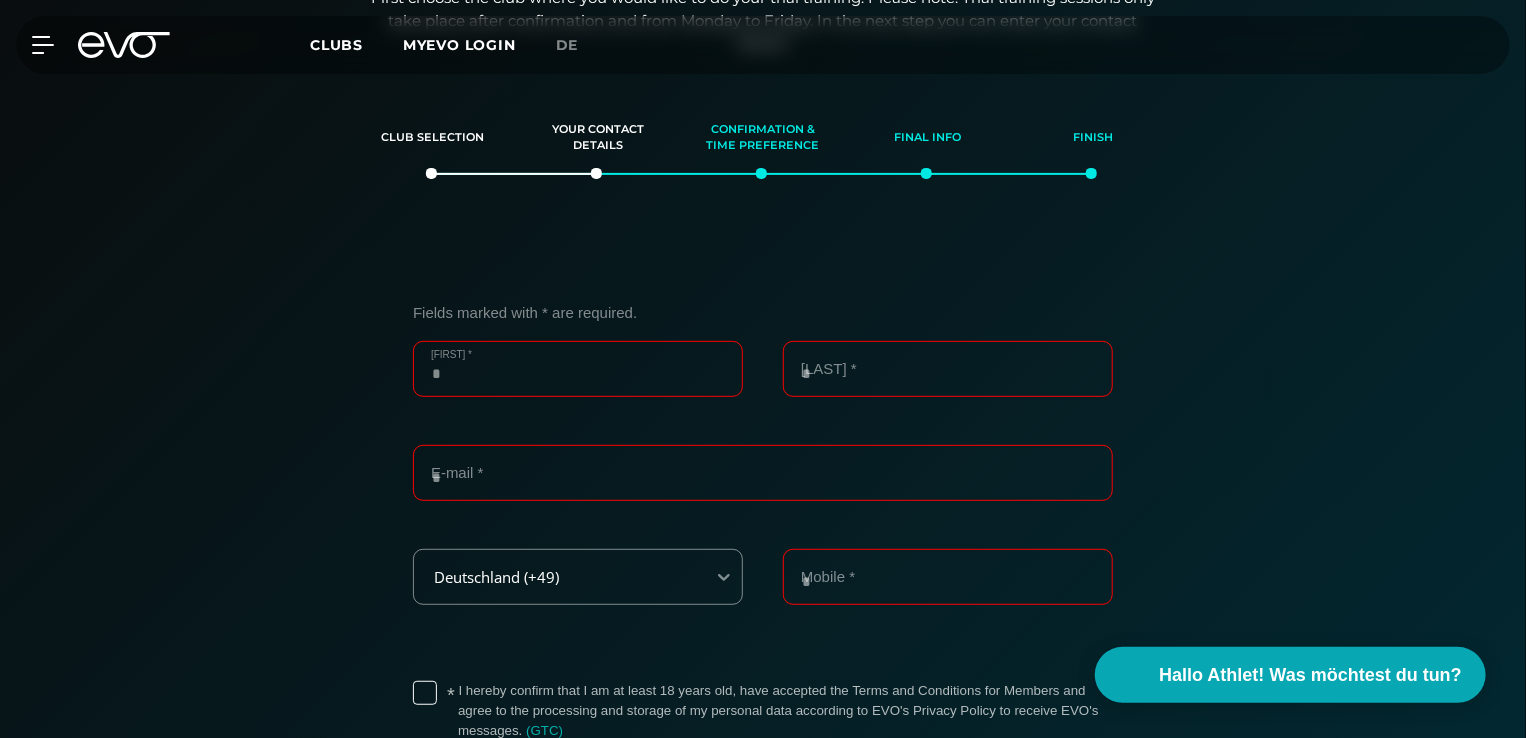 click on "[FIRST] *" at bounding box center [578, 369] 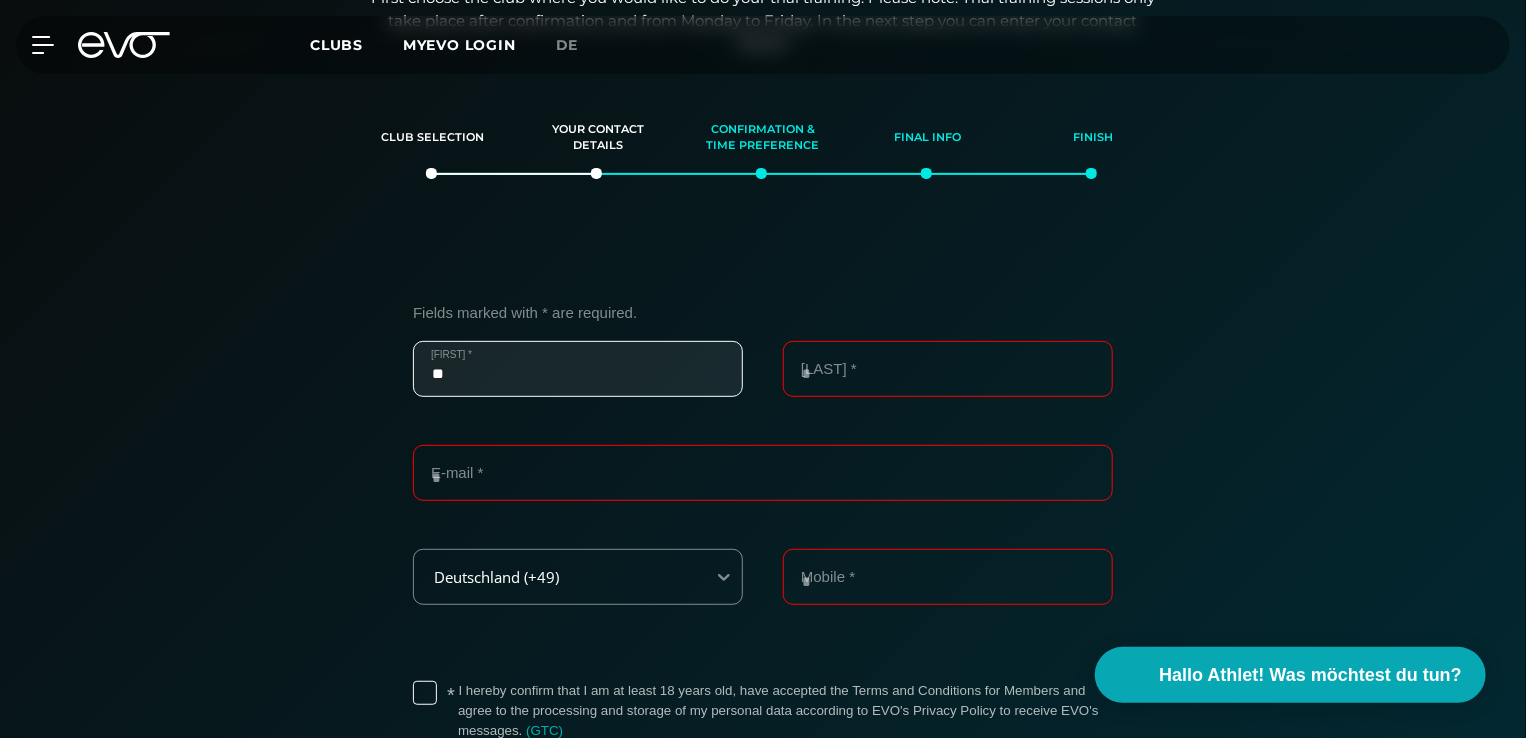 type on "*" 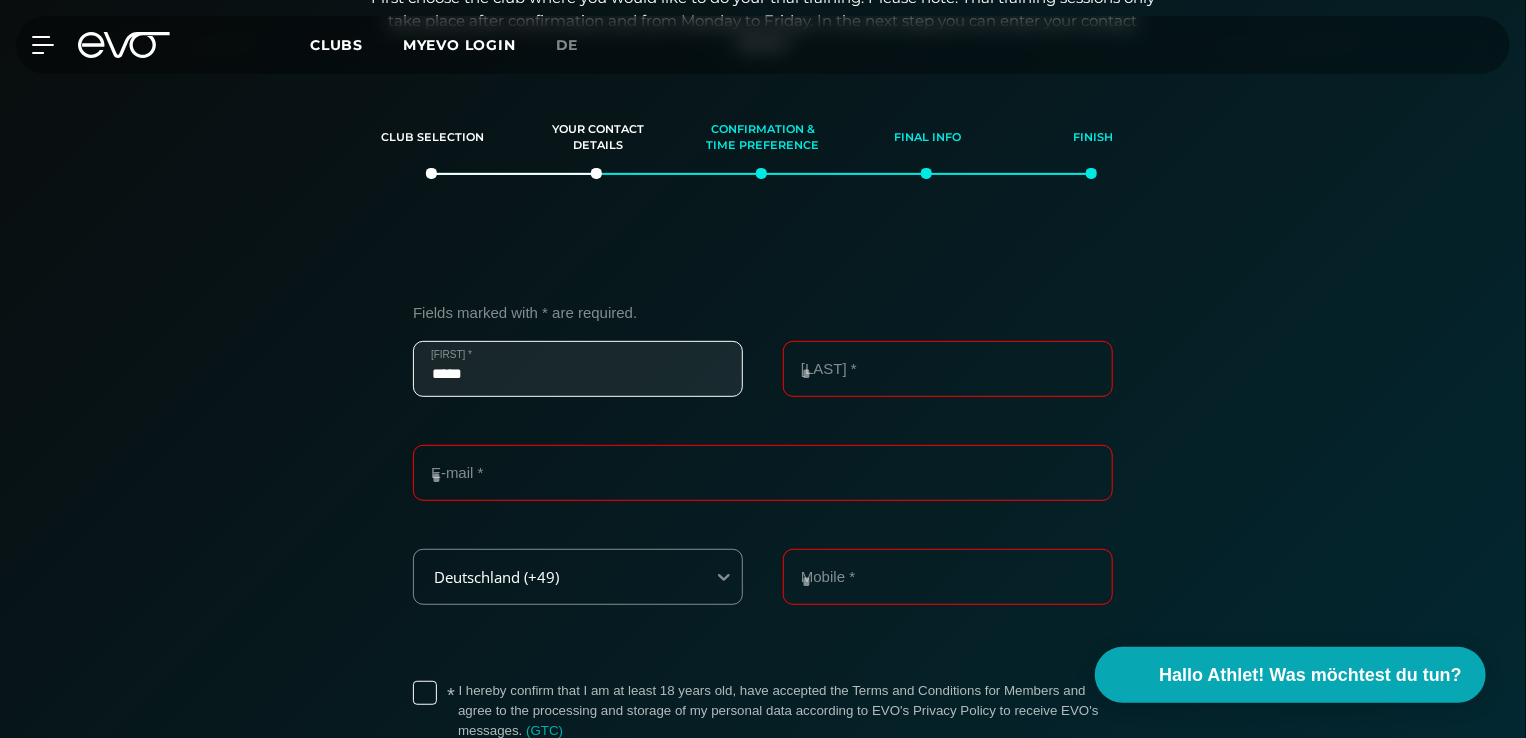 type on "*****" 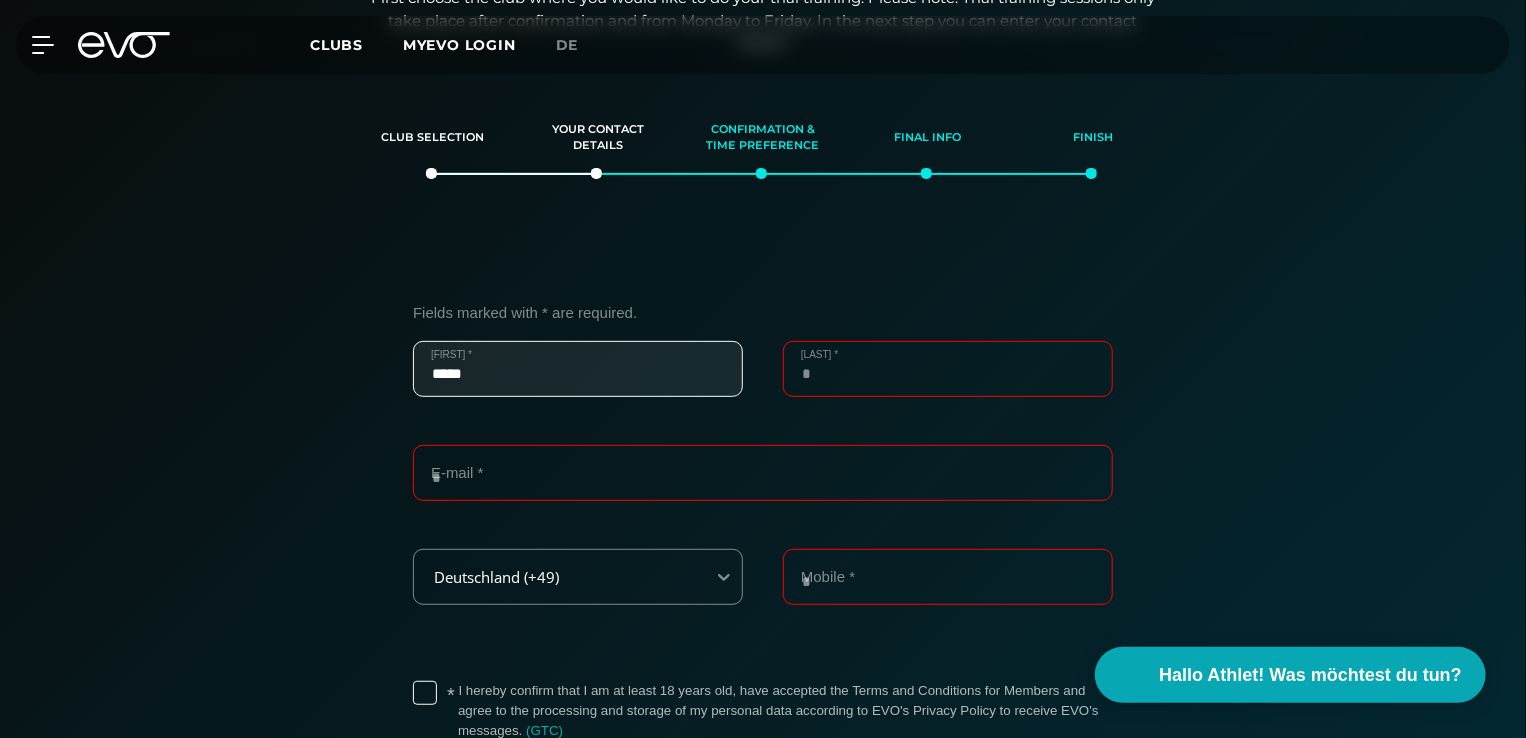 click on "[LAST] *" at bounding box center (948, 369) 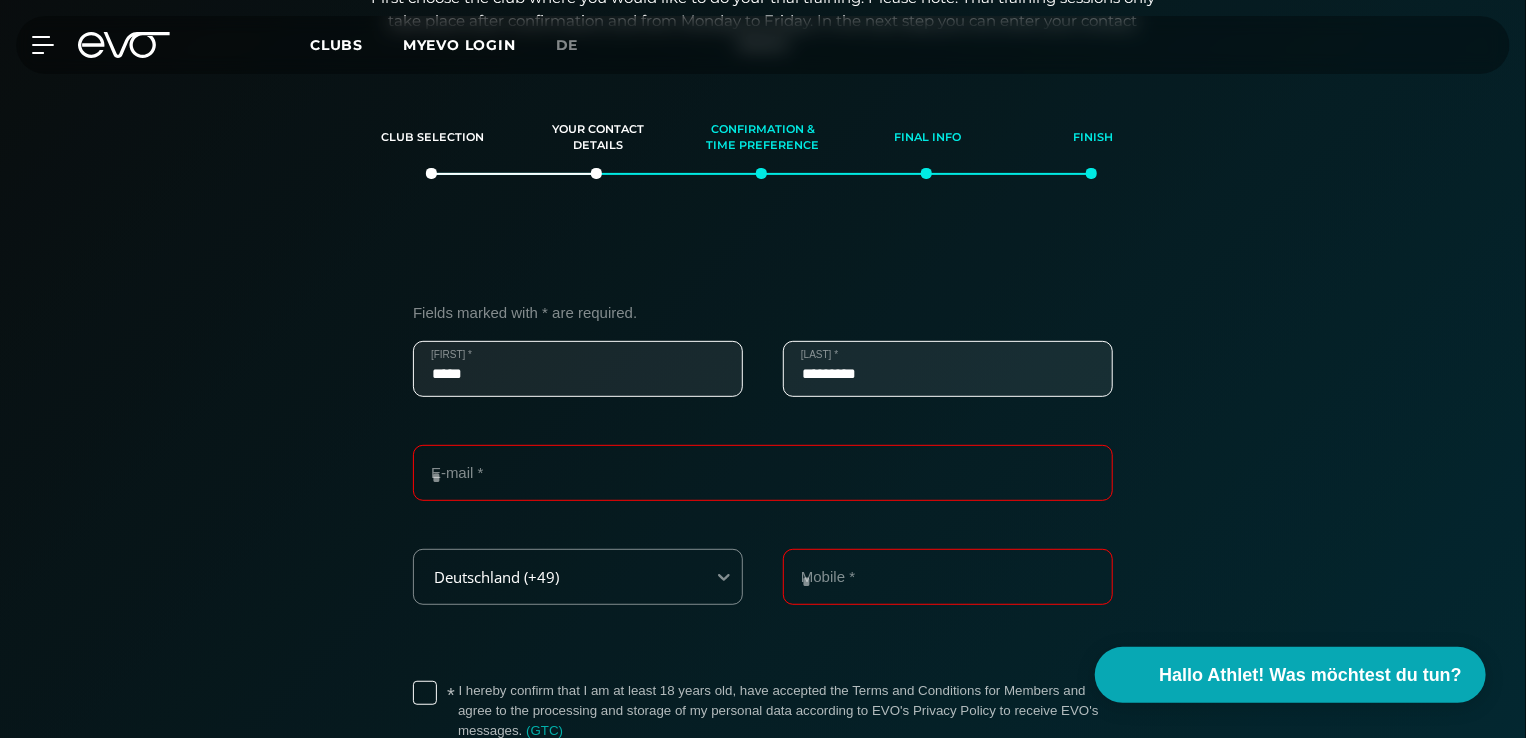 type on "*********" 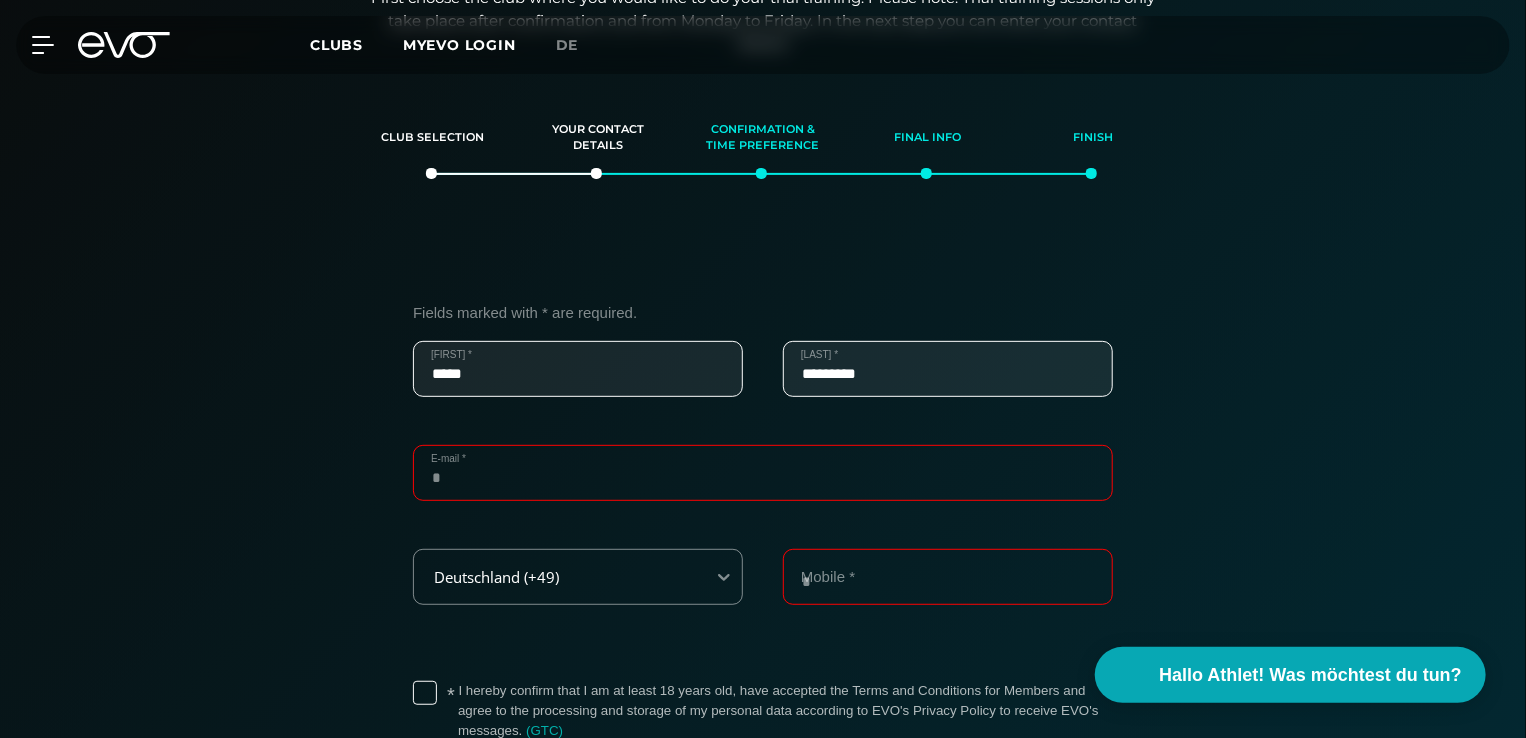 click on "E-mail *" at bounding box center (763, 473) 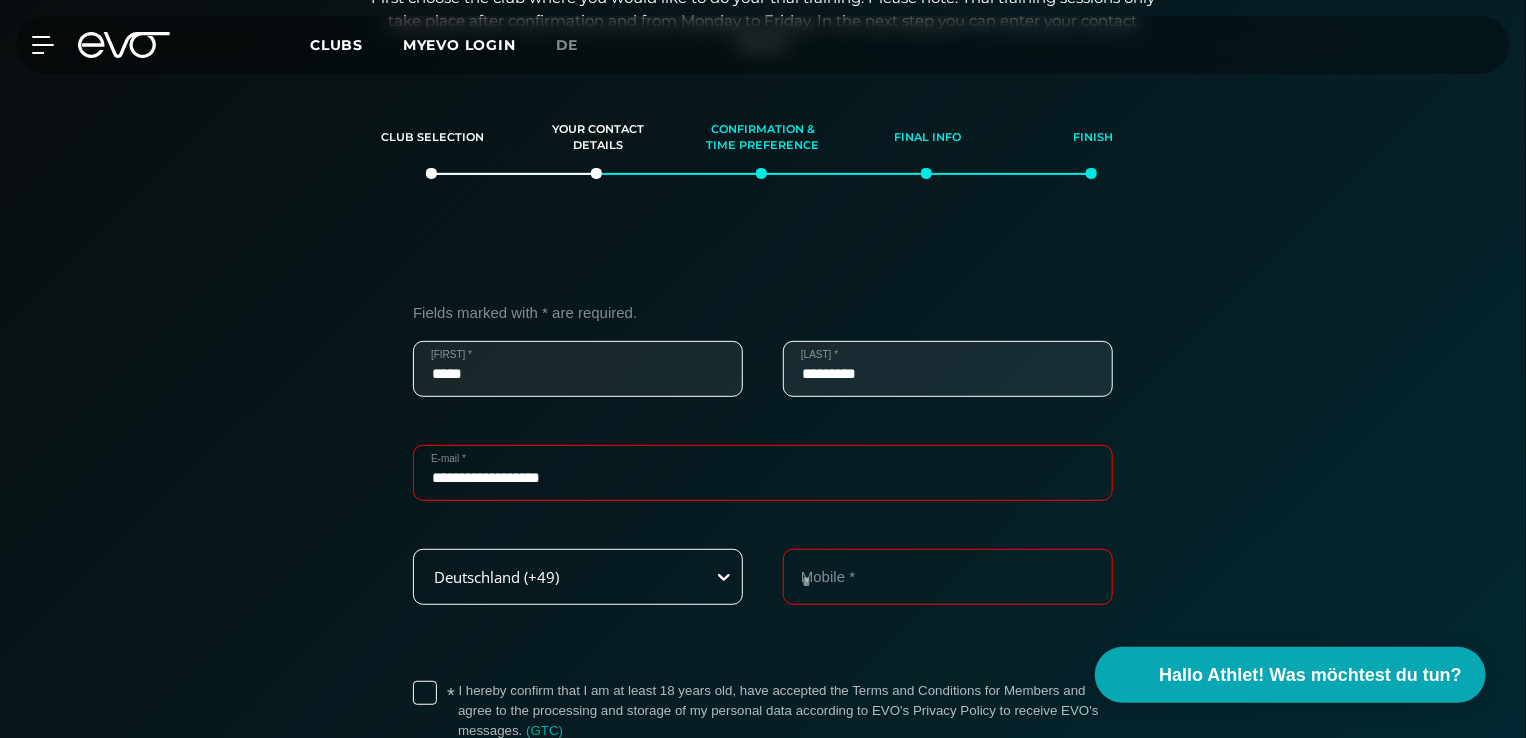 type on "**********" 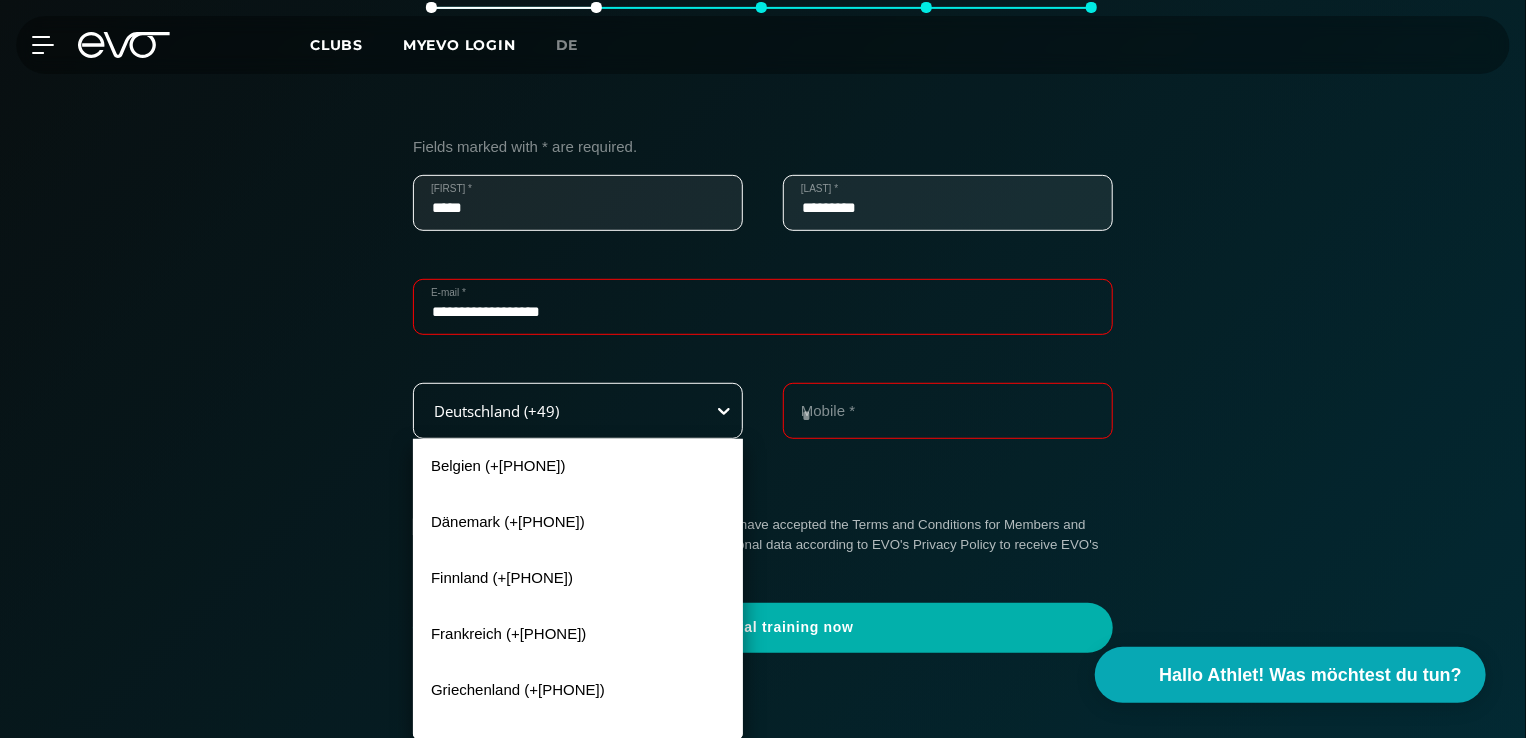 click on "240 results available. Use Up and Down to choose options, press Enter to select the currently focused option, press Escape to exit the menu, press Tab to select the option and exit the menu. Deutschland (+[PHONE]) Belgien (+[PHONE]) Dänemark (+[PHONE]) Finnland (+[PHONE]) Frankreich (+[PHONE]) Griechenland (+[PHONE]) Island (+[PHONE]) Italien (+[PHONE]) Lettland (+[PHONE]) Litauen (+[PHONE]) Niederlande (+[PHONE]) Norwegen (+[PHONE]) Polen (+[PHONE]) Portugal (+[PHONE]) Rumänien (+[PHONE]) Russland (+[PHONE]) Serbien (+[PHONE]) Slowakei (+[PHONE]) Slowenien (+[PHONE]) Spanien (+[PHONE]) Großbritannien (+[PHONE]) Schweden (+[PHONE]) Schweiz (+[PHONE]) Tschechien (+[PHONE]) Türkei (+[PHONE]) Deutschland (+[PHONE]) Ungarn (+[PHONE]) USA (+[PHONE]) Österreich (+[PHONE]) Afghanistan (+[PHONE]) Albania (+[PHONE]) Algeria (+[PHONE]) American Samoa (+[PHONE]) Andorra (+[PHONE]) Angola (+[PHONE]) Anguilla (+[PHONE]) Antarctica (+[PHONE]) Antigua and Barbuda (+[PHONE]) Argentina (+[PHONE]) Armenia (+[PHONE]) Aruba (+[PHONE]) Australia (+[PHONE]) Azerbaijan (+[PHONE]) Bahamas (+[PHONE]) Bahrain (+[PHONE]) Bangladesh (+[PHONE]) Barbados (+[PHONE]) Belarus (+[PHONE]) Belize (+[PHONE]) Benin (+[PHONE]) Bermuda (+[PHONE])" at bounding box center (578, 411) 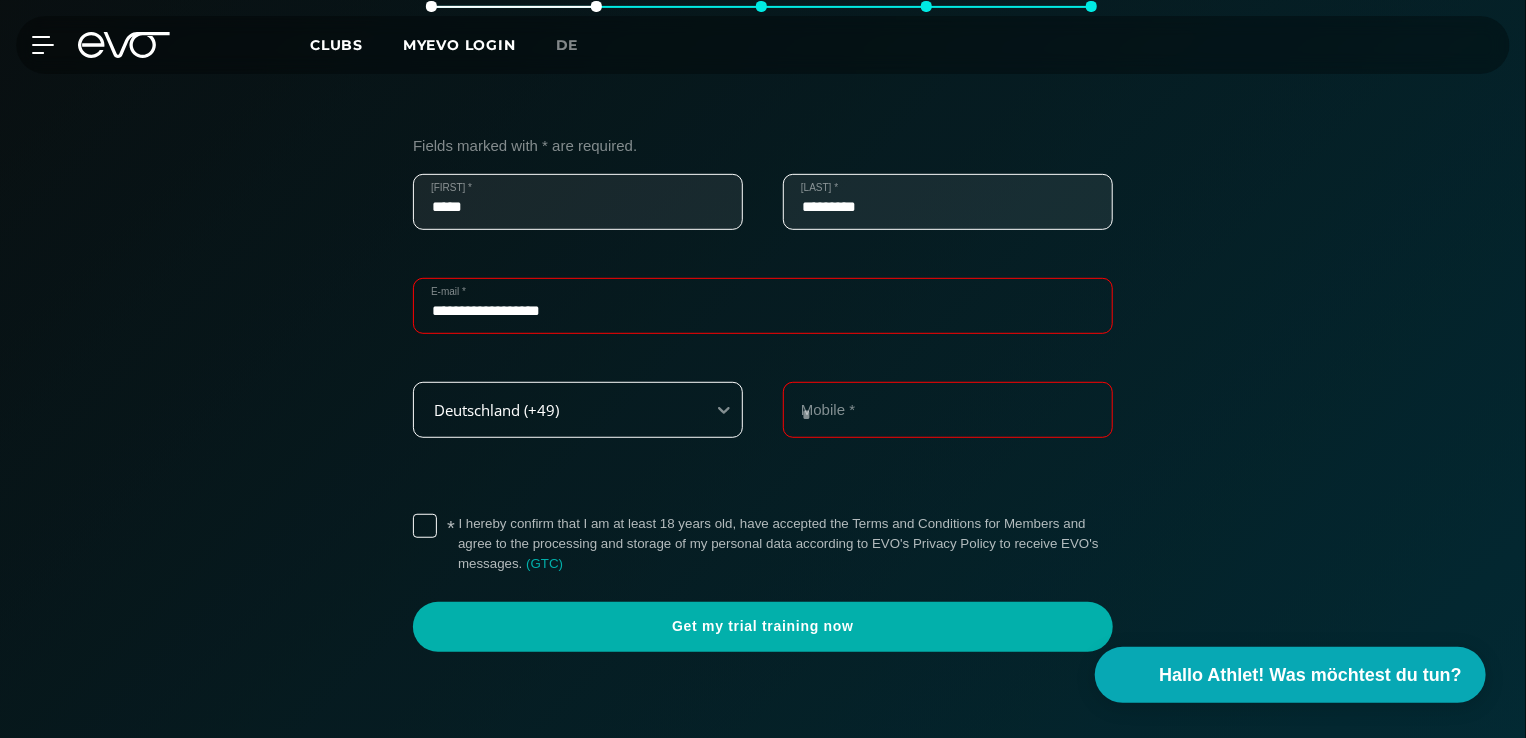 click on "Deutschland (+49)" at bounding box center (553, 410) 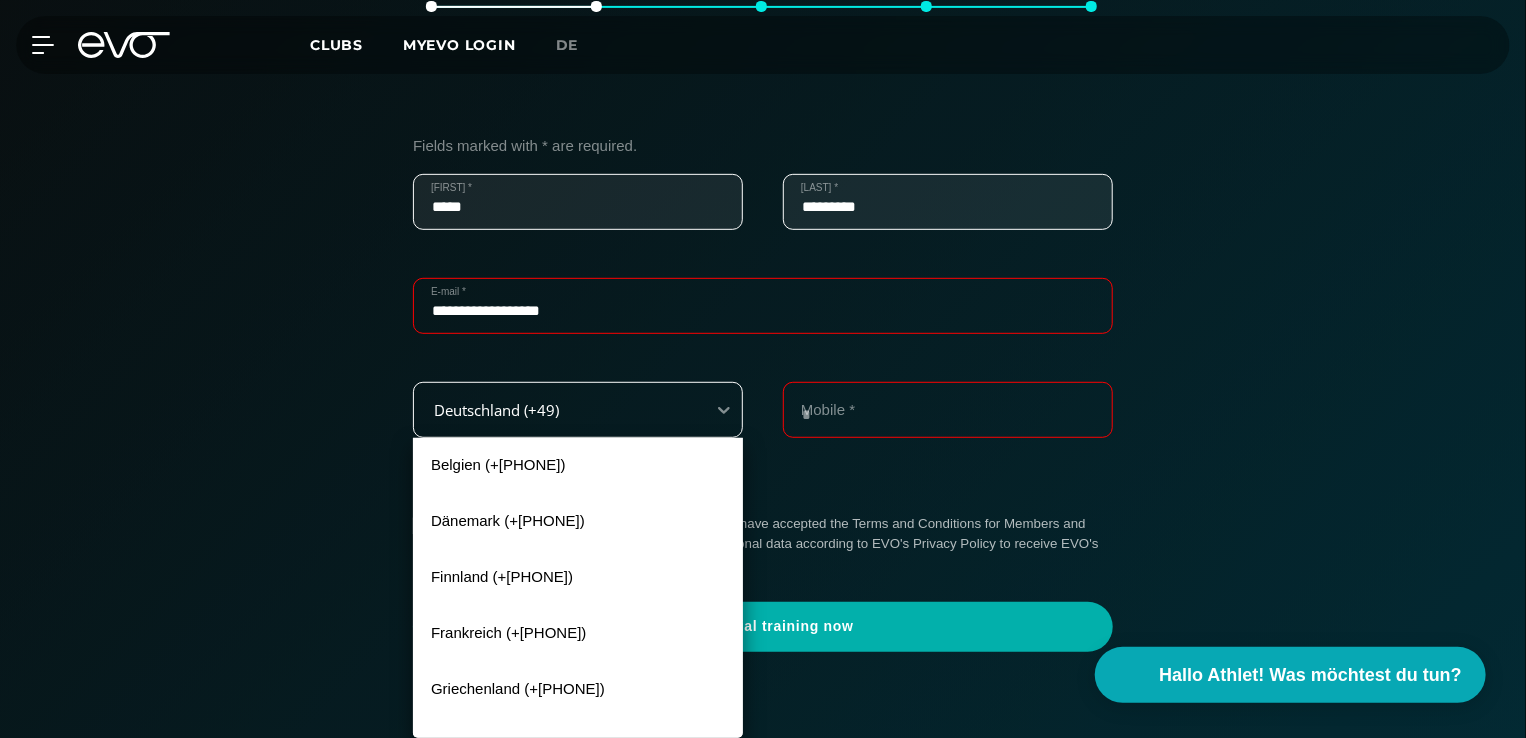click on "Deutschland (+49)" at bounding box center (553, 410) 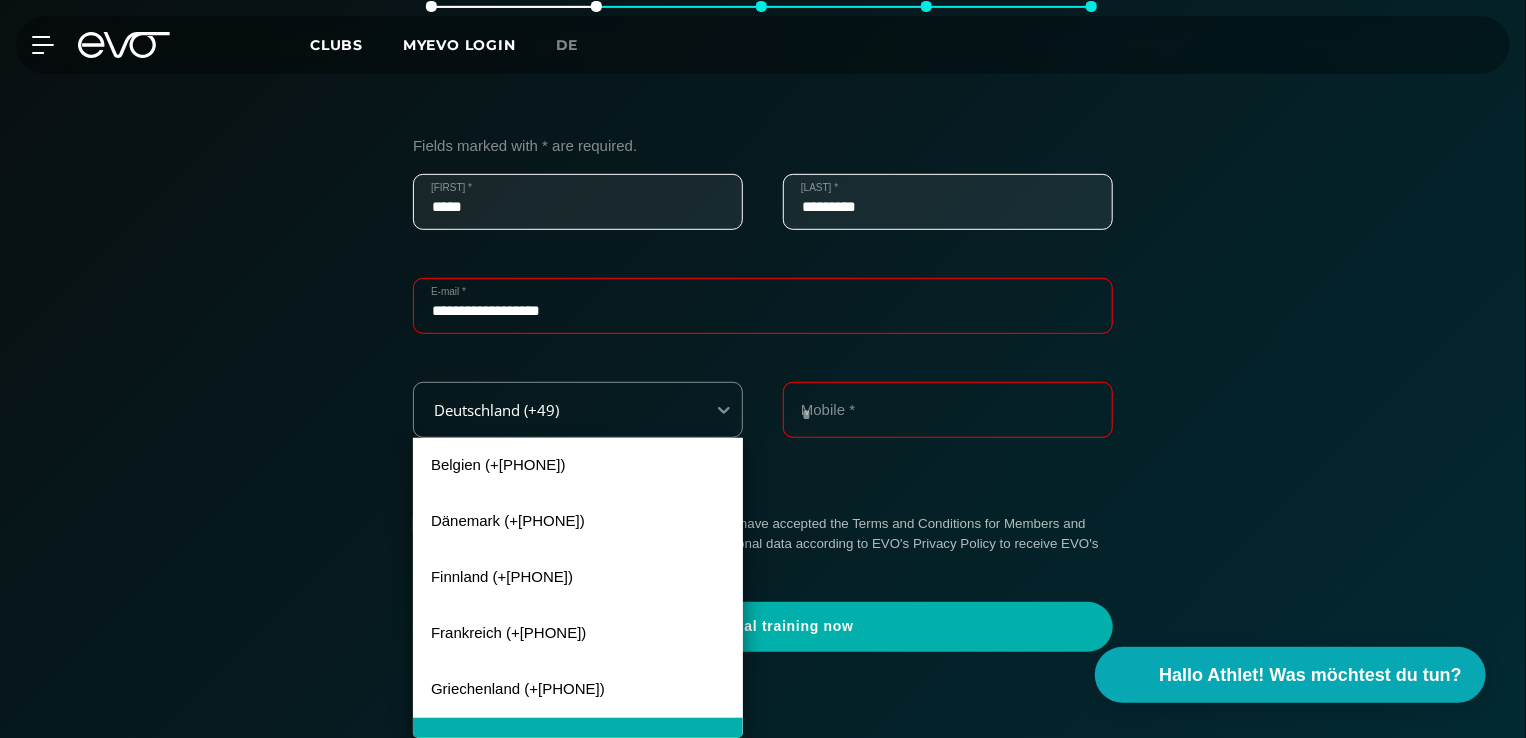 click on "Island (+[PHONE])" at bounding box center (578, 746) 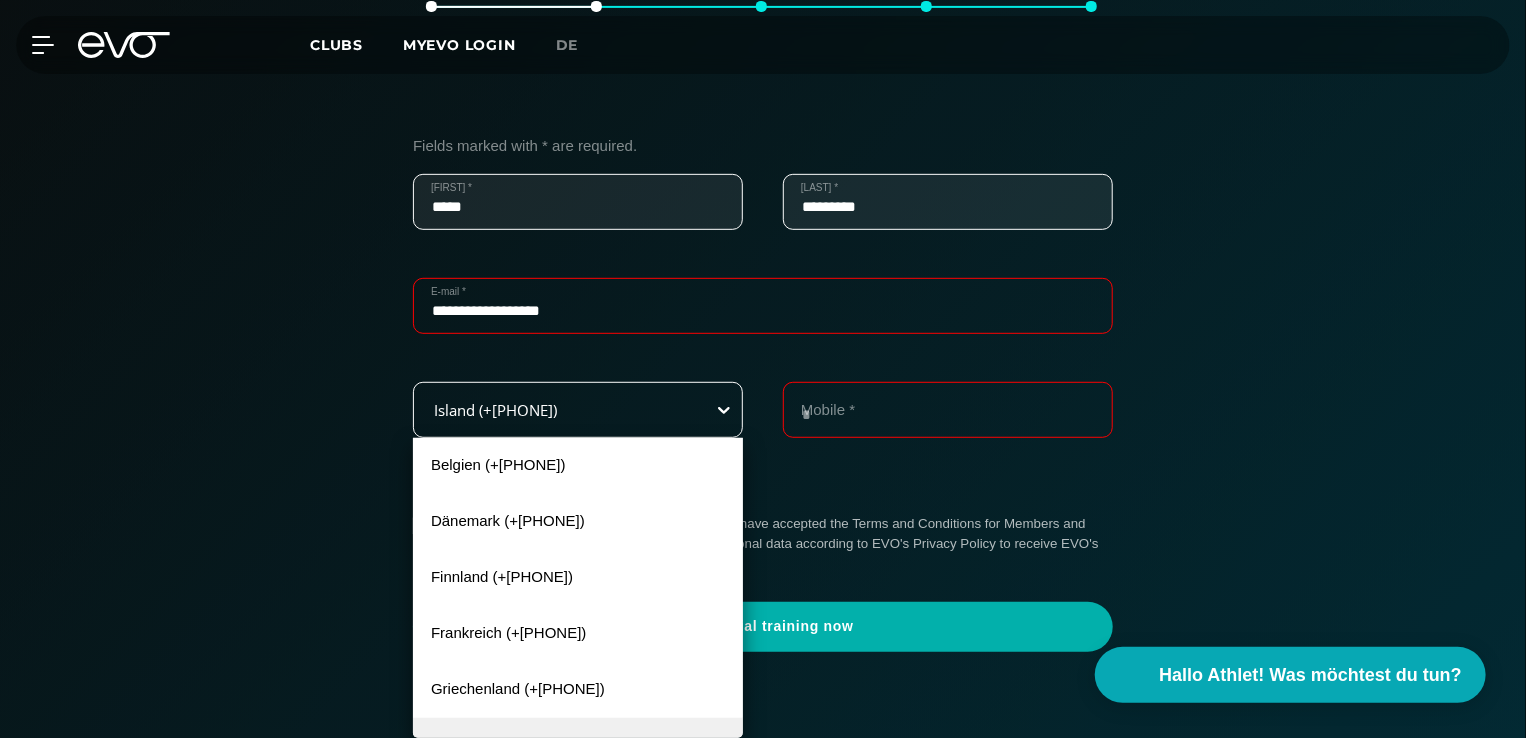 click at bounding box center [724, 410] 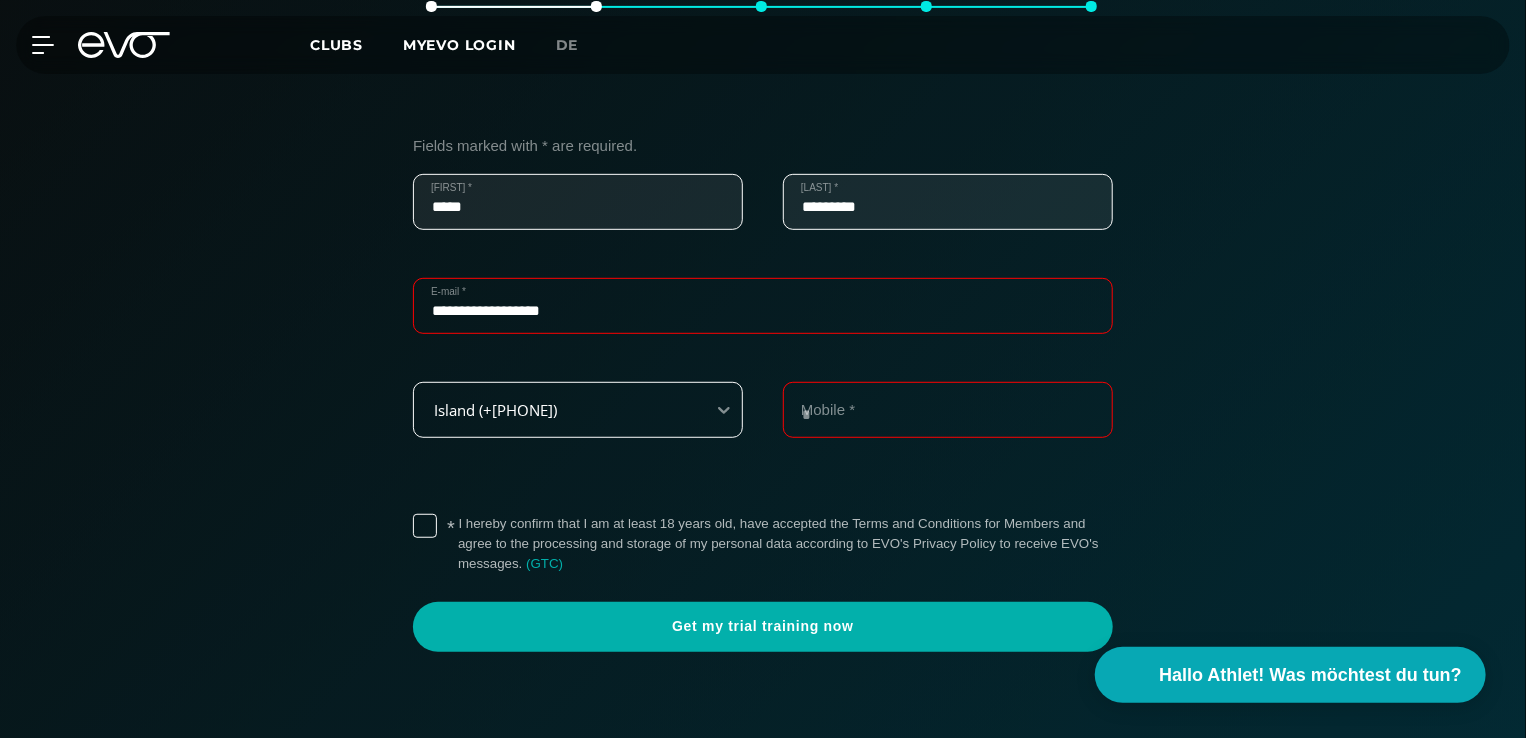click on "Island (+[PHONE])" at bounding box center [553, 410] 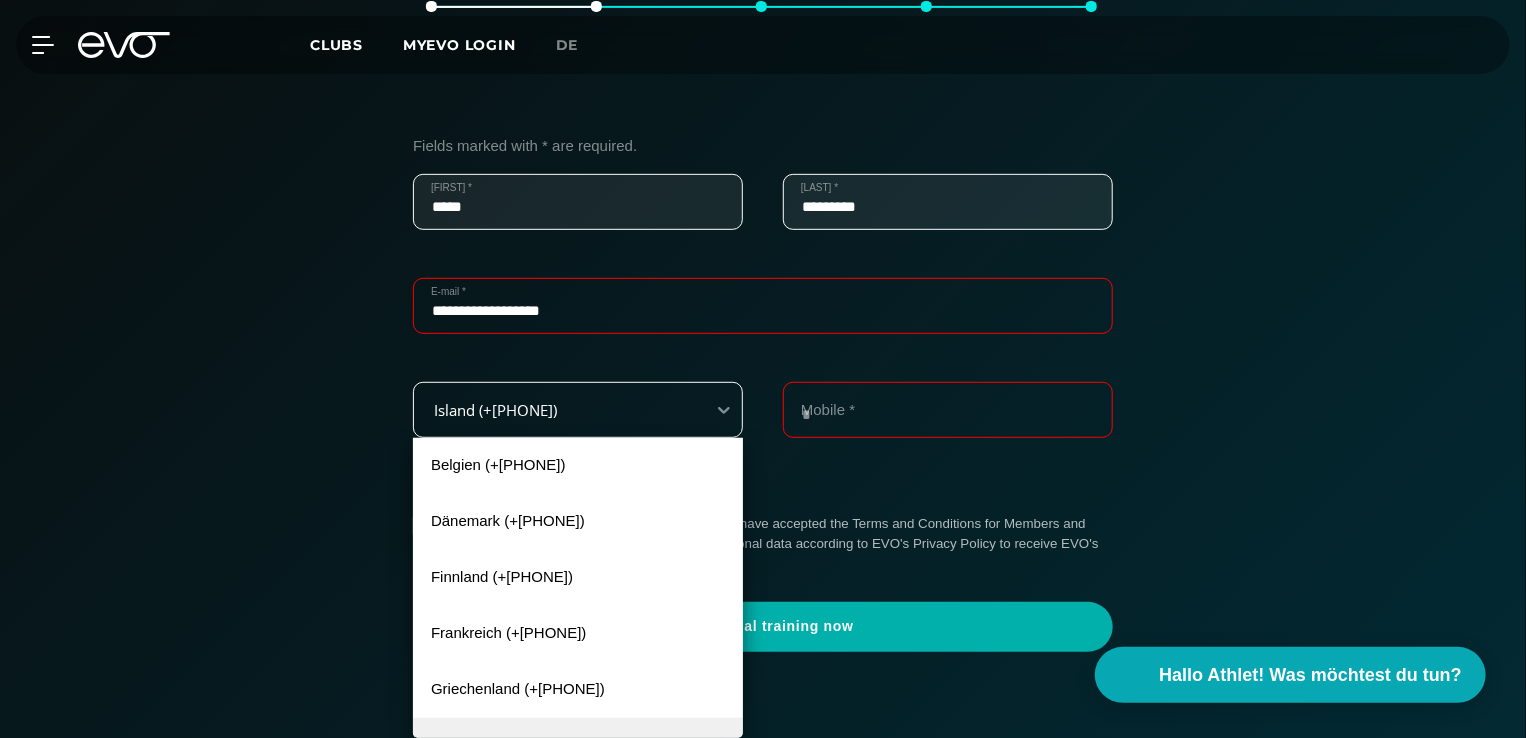 scroll, scrollTop: 54, scrollLeft: 0, axis: vertical 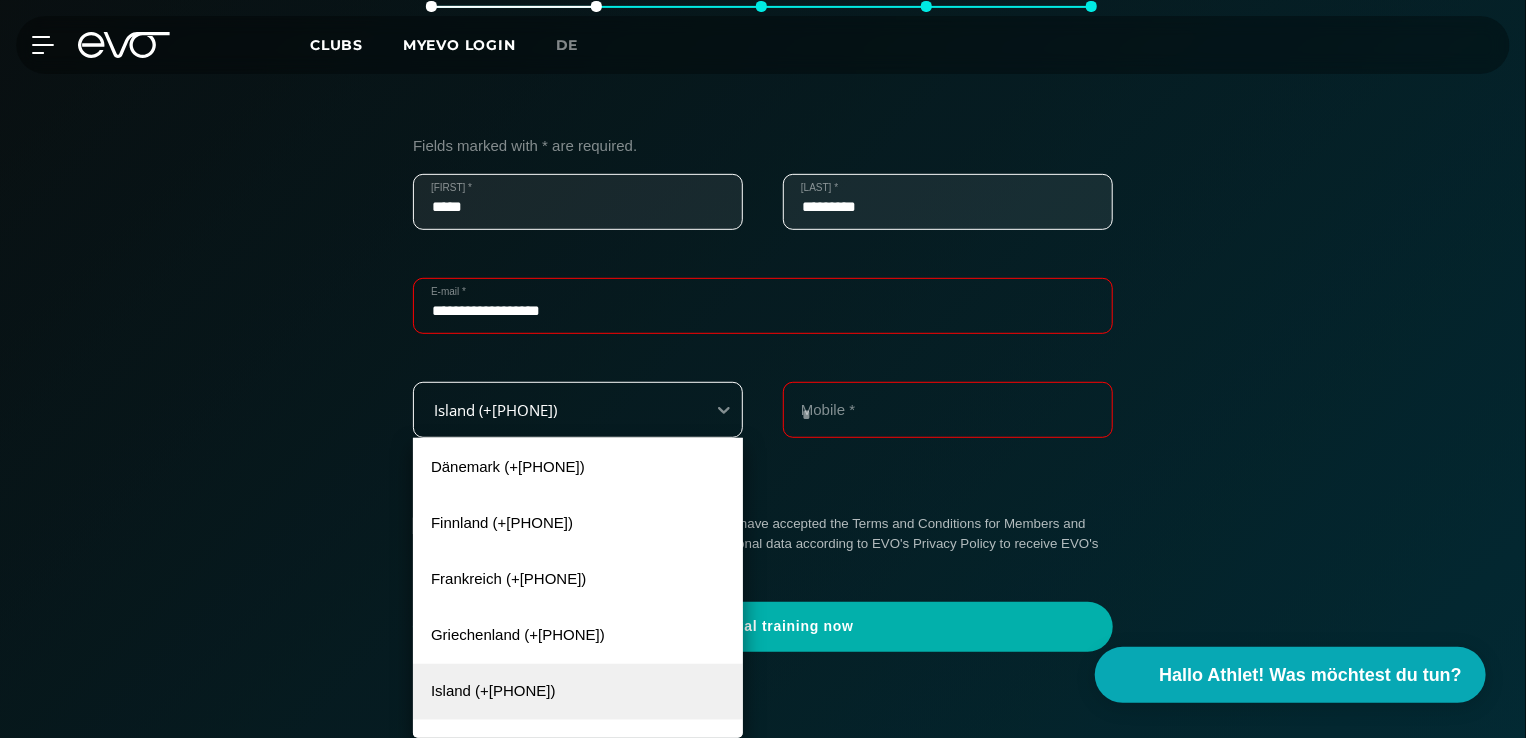 click on "Island (+[PHONE])" at bounding box center [553, 410] 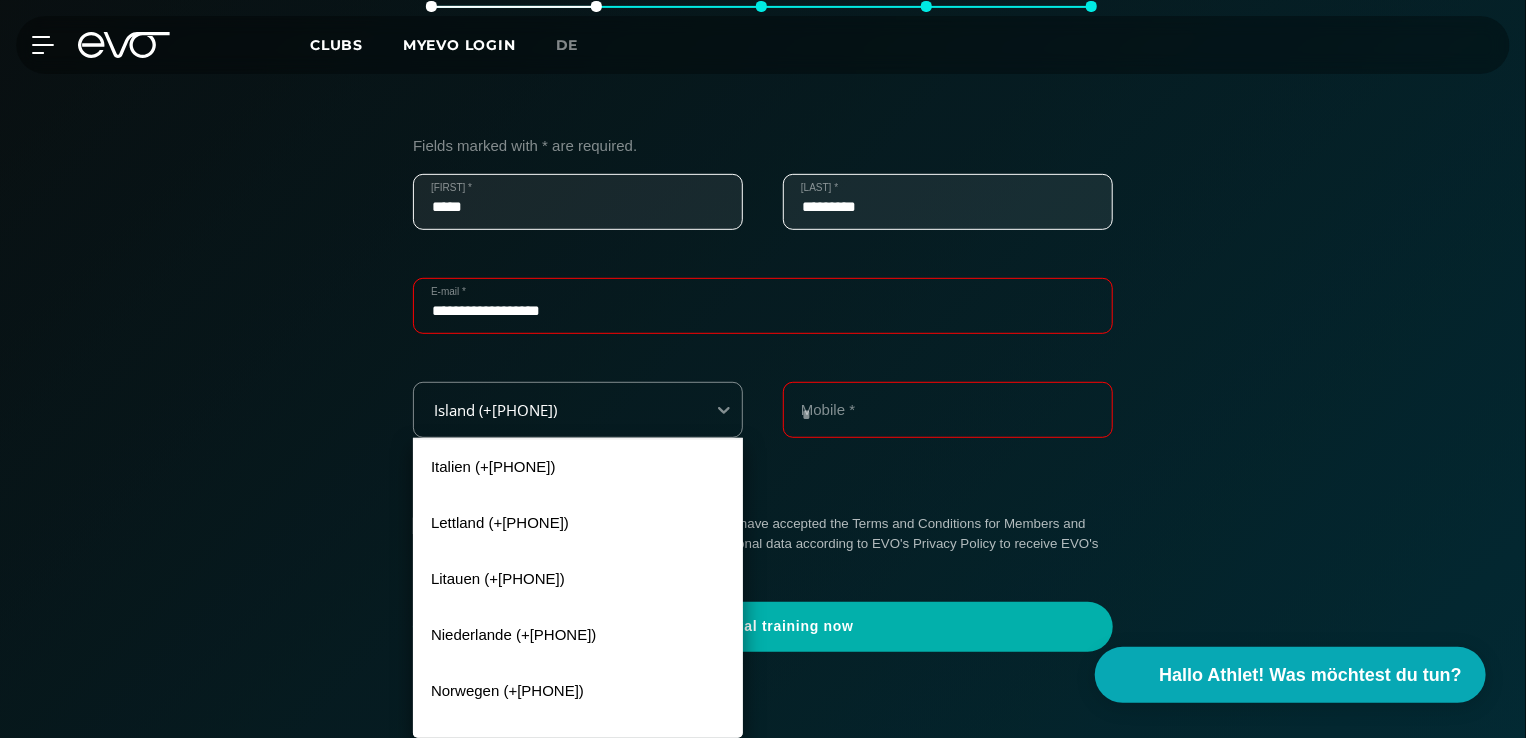 scroll, scrollTop: 390, scrollLeft: 0, axis: vertical 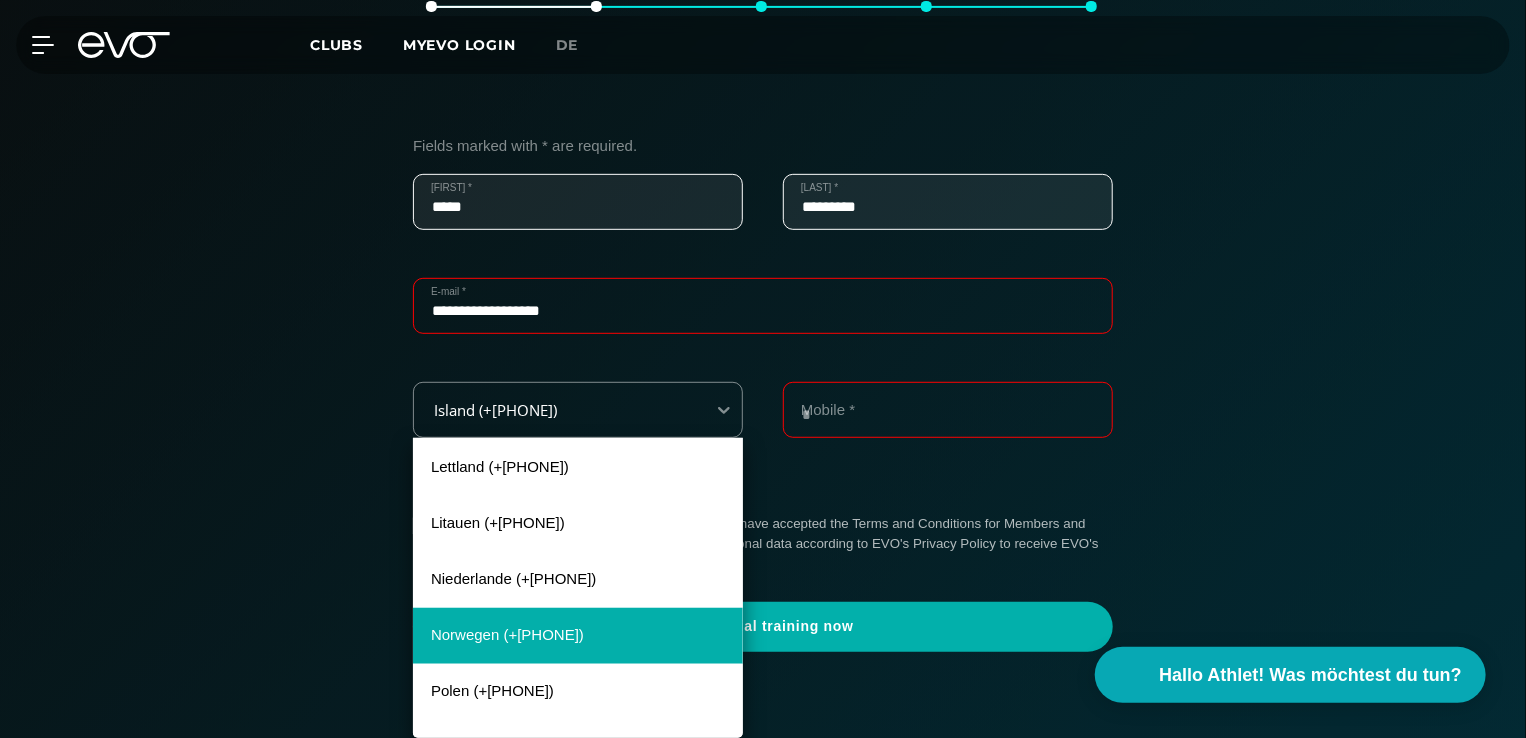 click on "Norwegen (+[PHONE])" at bounding box center [578, 636] 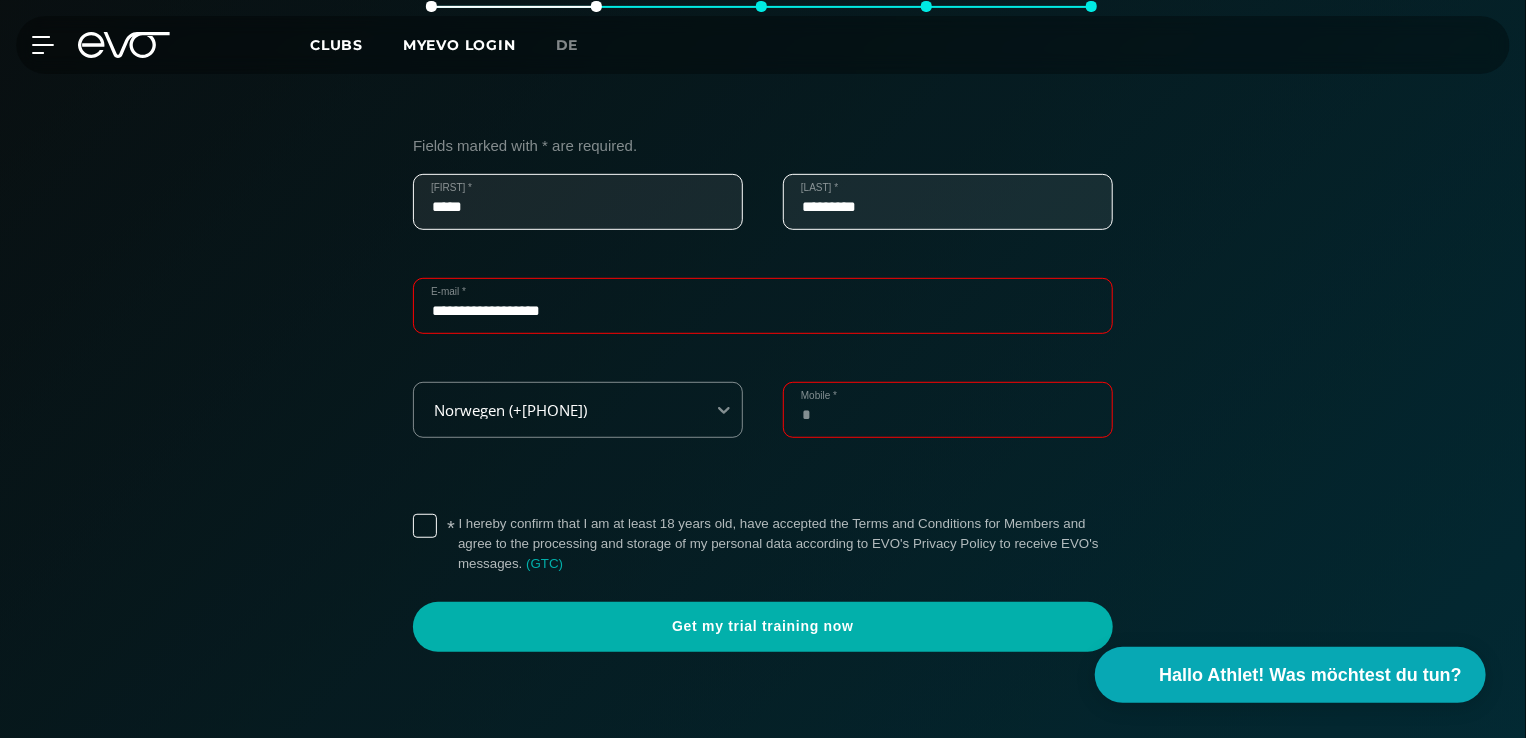 click on "Mobile *" at bounding box center [948, 410] 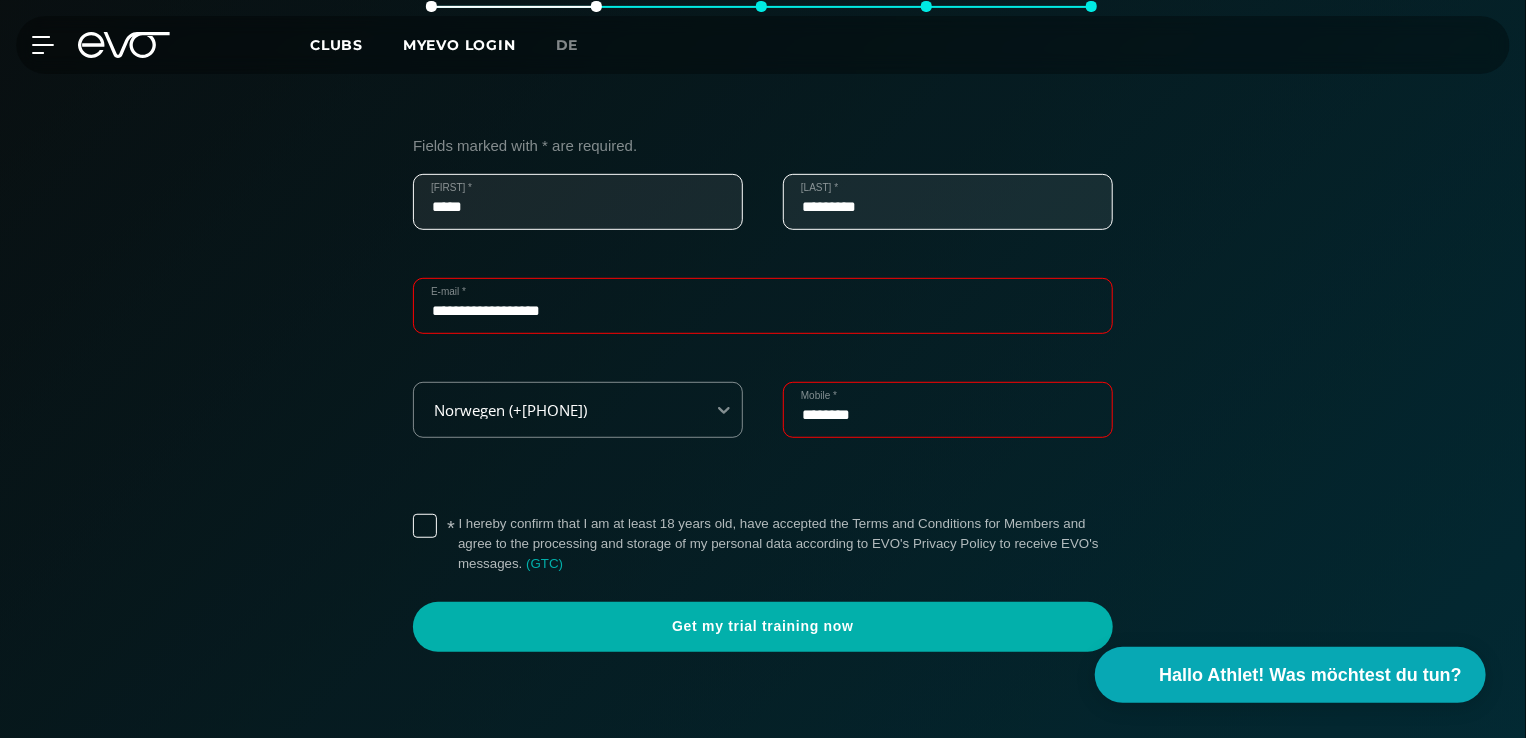 type on "********" 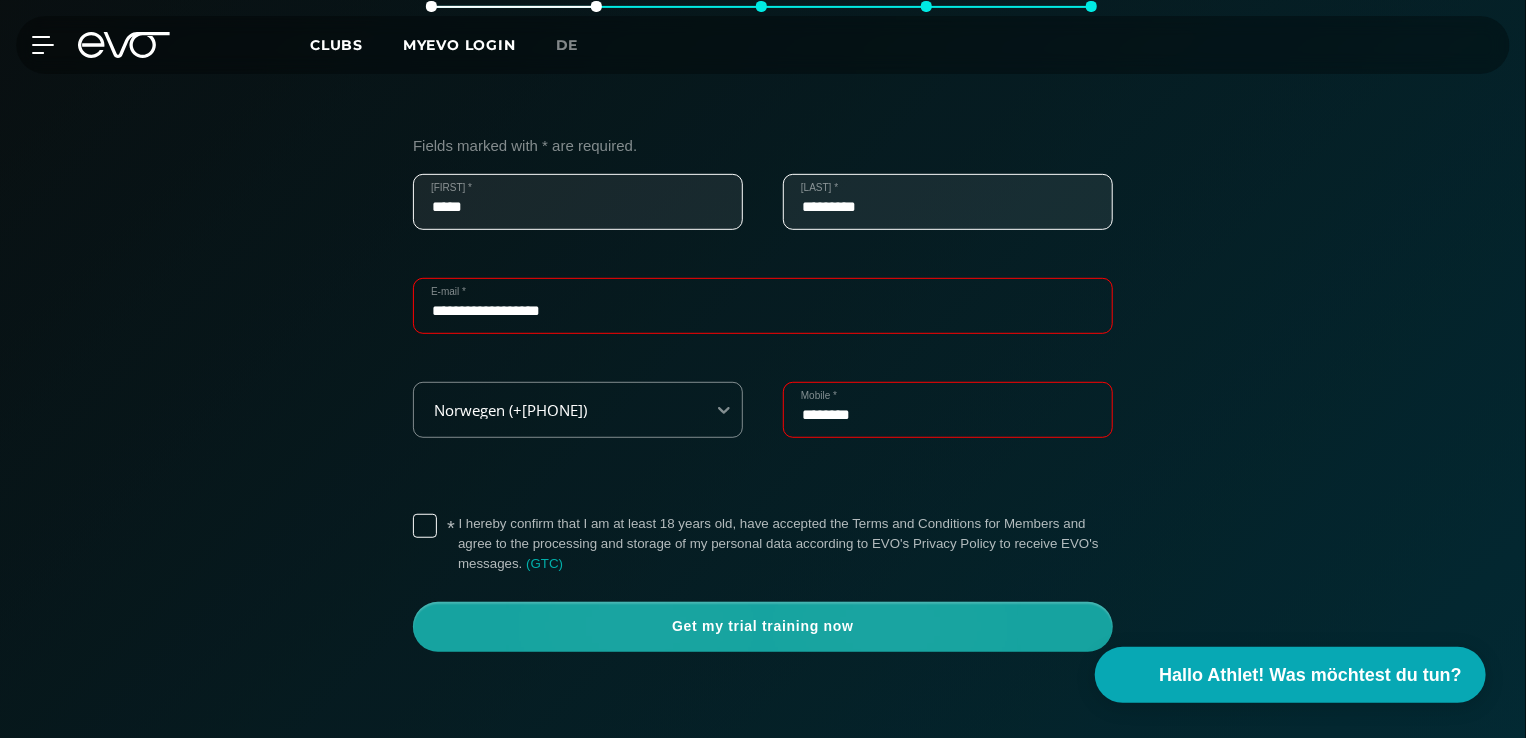 click on "Get my trial training now" at bounding box center (763, 627) 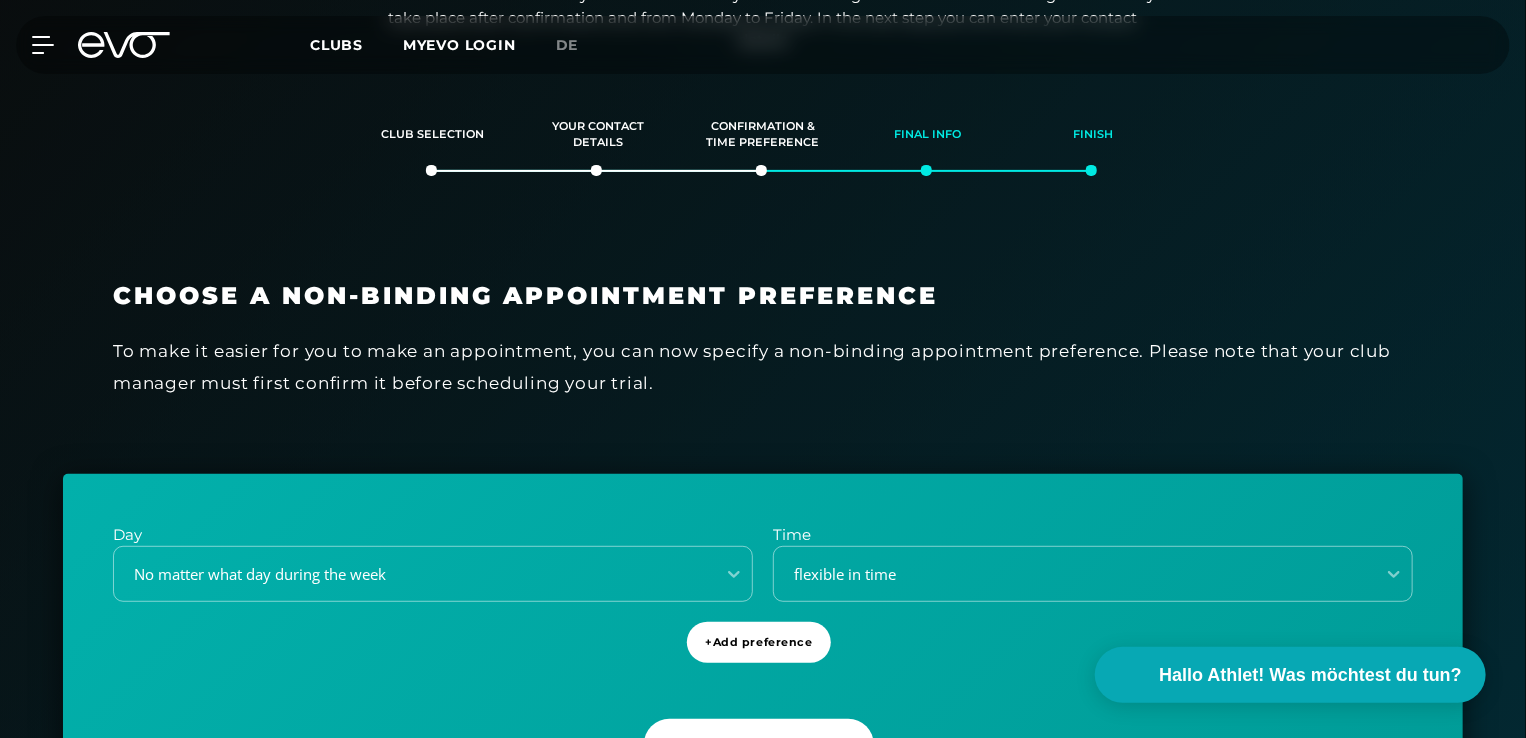 scroll, scrollTop: 263, scrollLeft: 0, axis: vertical 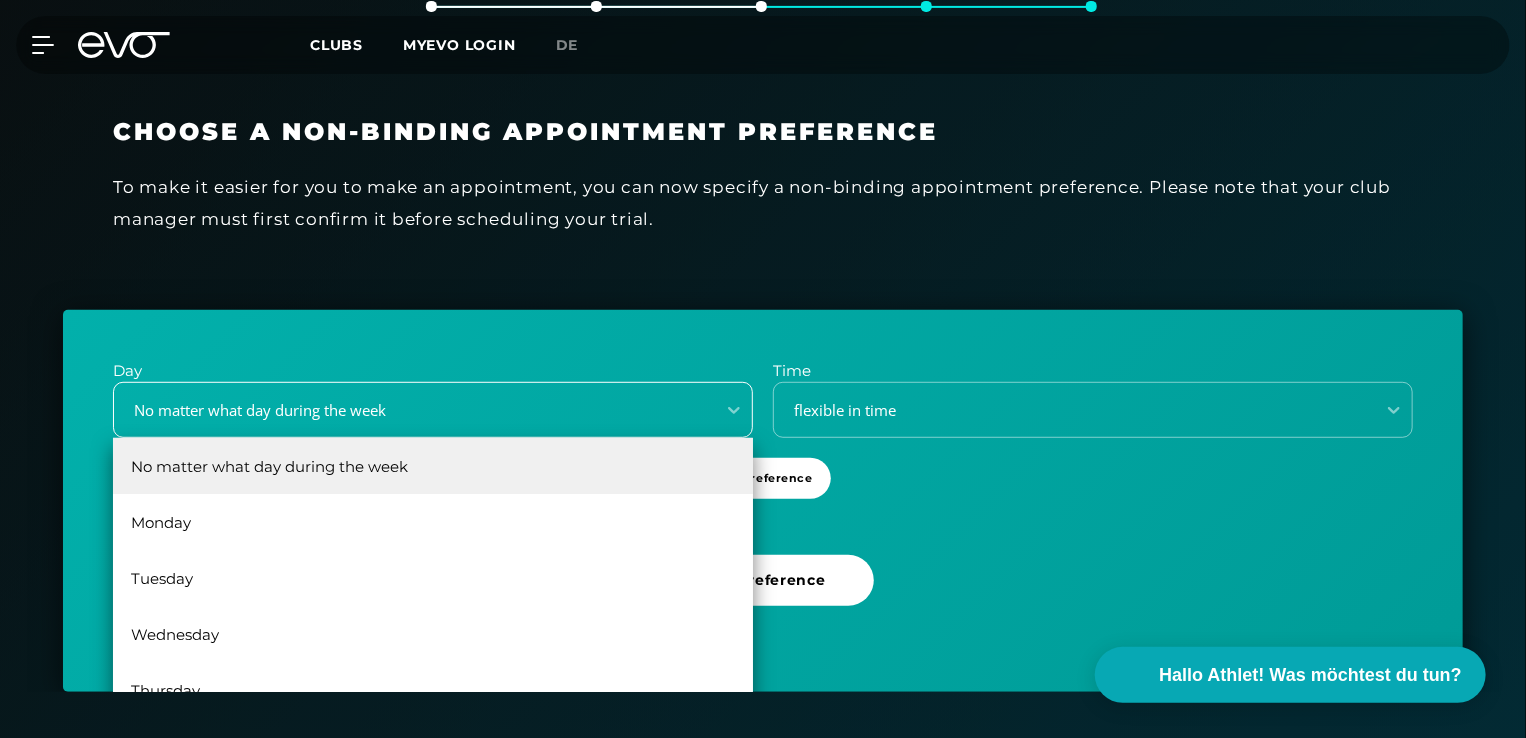 click on "6 results available. Use Up and Down to choose options, press Enter to select the currently focused option, press Escape to exit the menu, press Tab to select the option and exit the menu. No matter what day during the week No matter what day during the week Monday Tuesday Wednesday Thursday Friday" at bounding box center [433, 410] 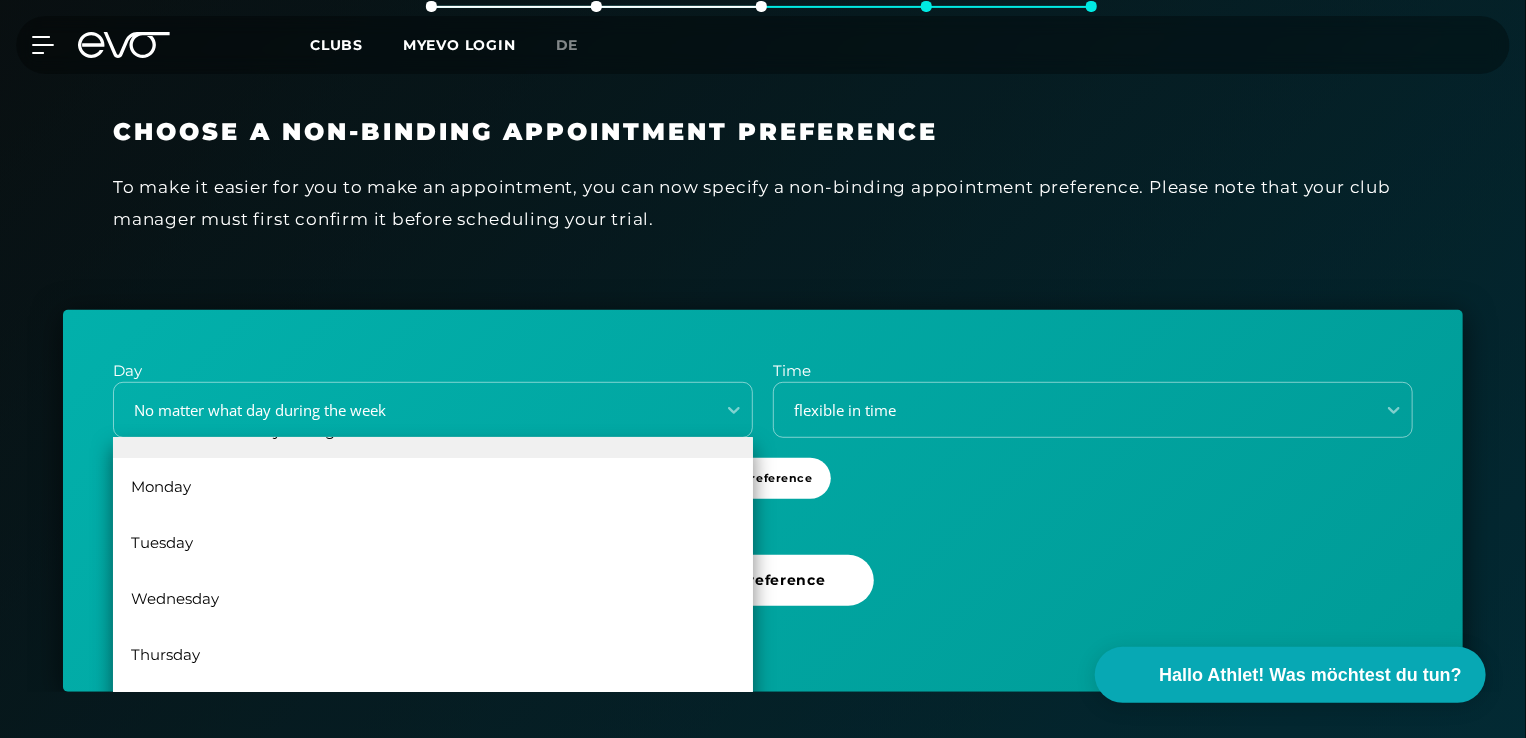 scroll, scrollTop: 0, scrollLeft: 0, axis: both 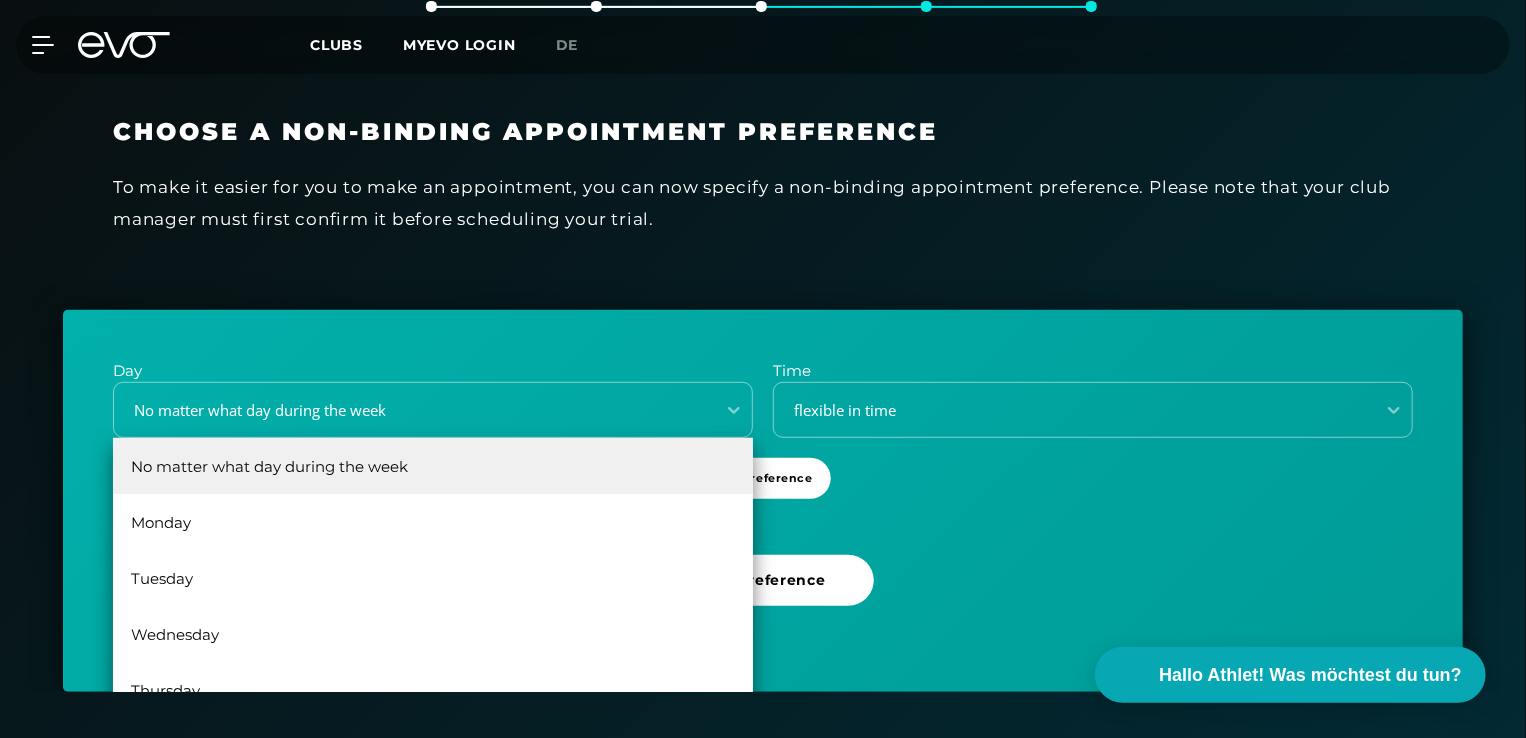 click on "No matter what day during the week" at bounding box center [433, 466] 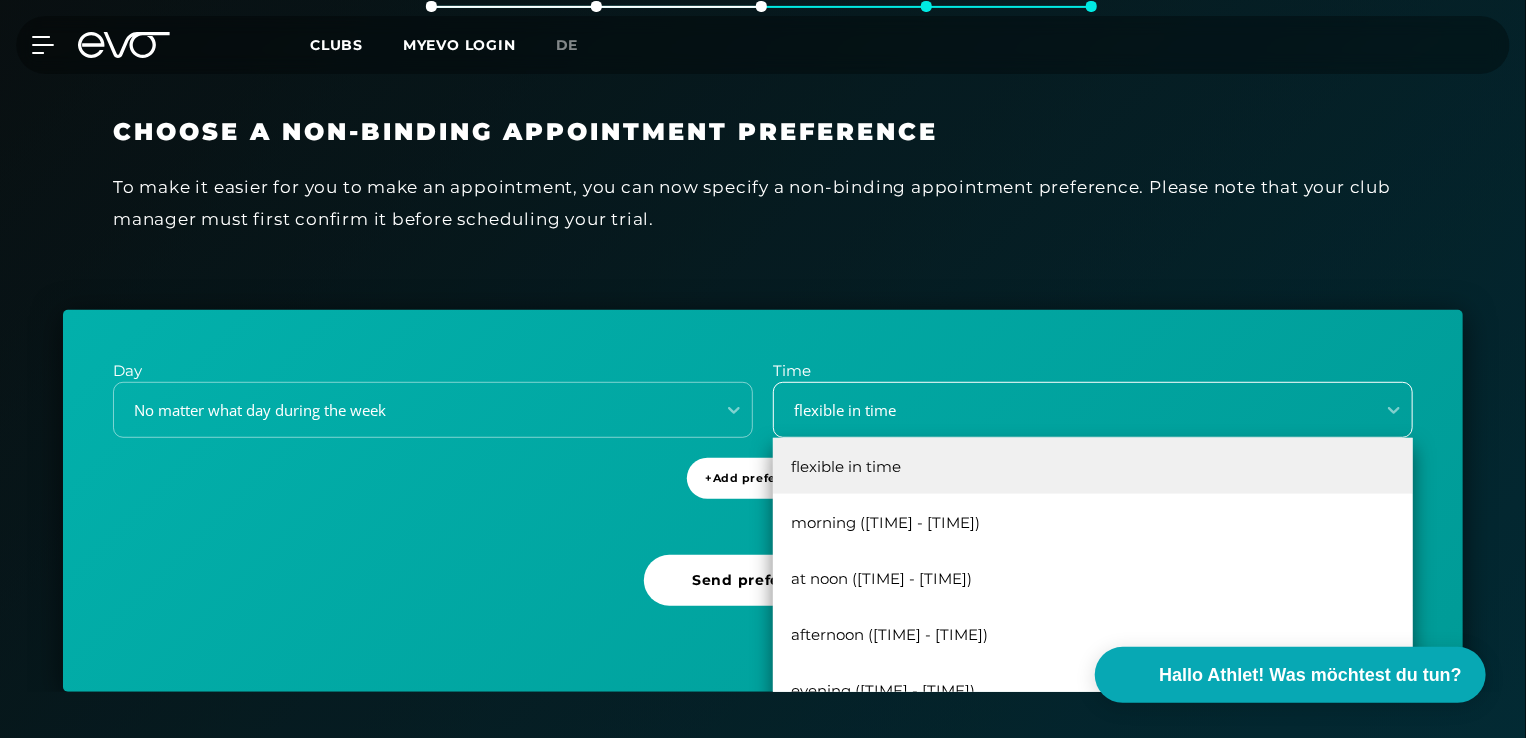 click on "flexible in time" at bounding box center (1068, 410) 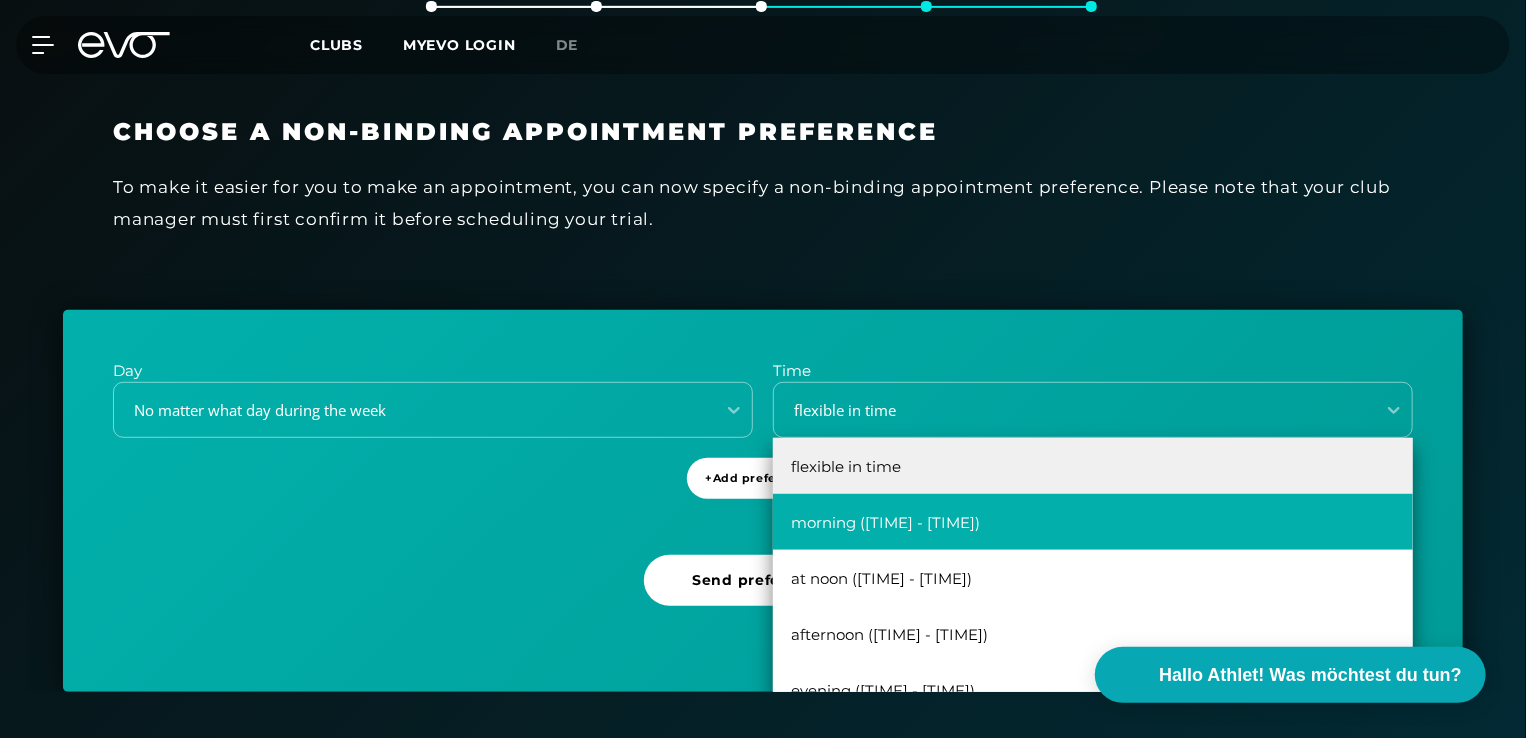 click on "morning ([TIME] - [TIME])" at bounding box center (1093, 522) 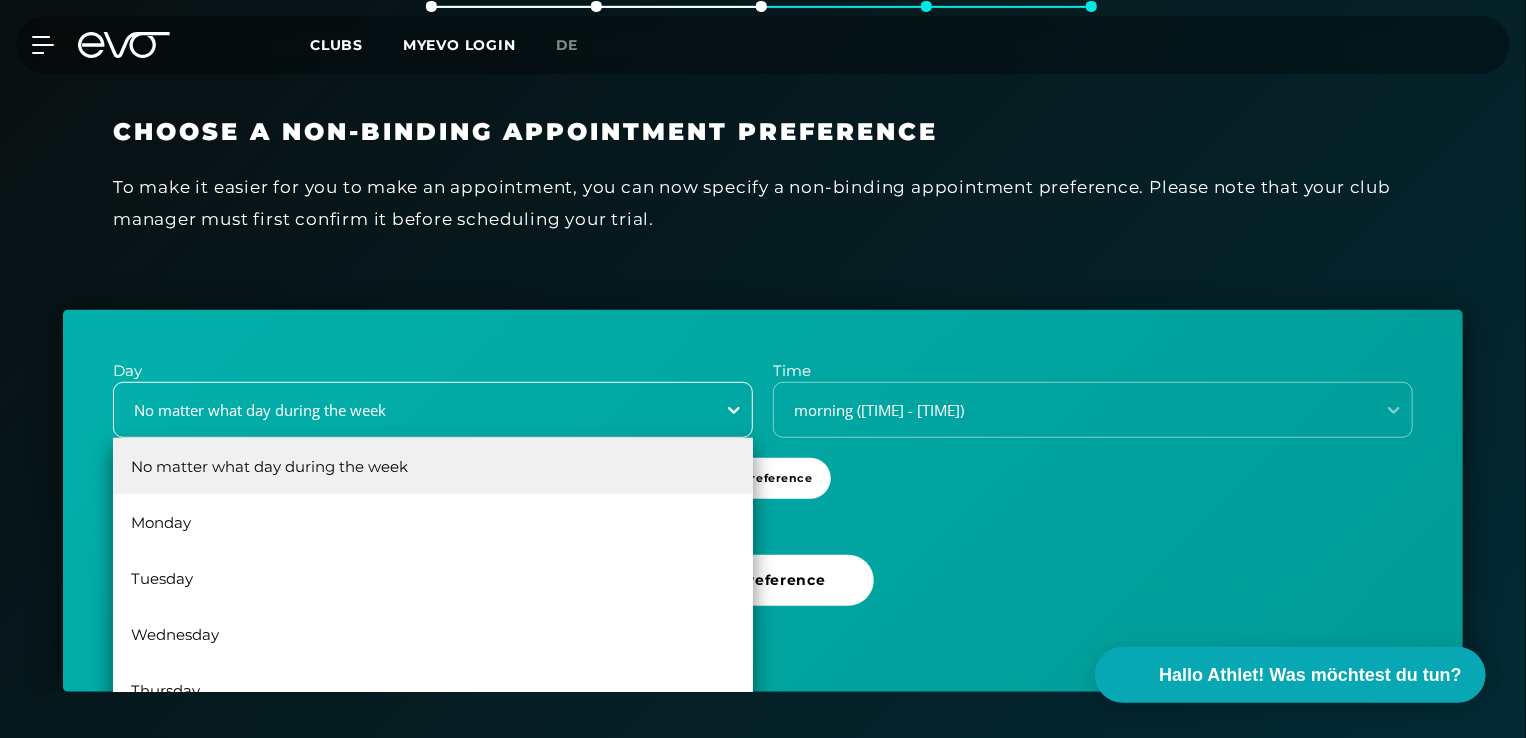 click at bounding box center (734, 410) 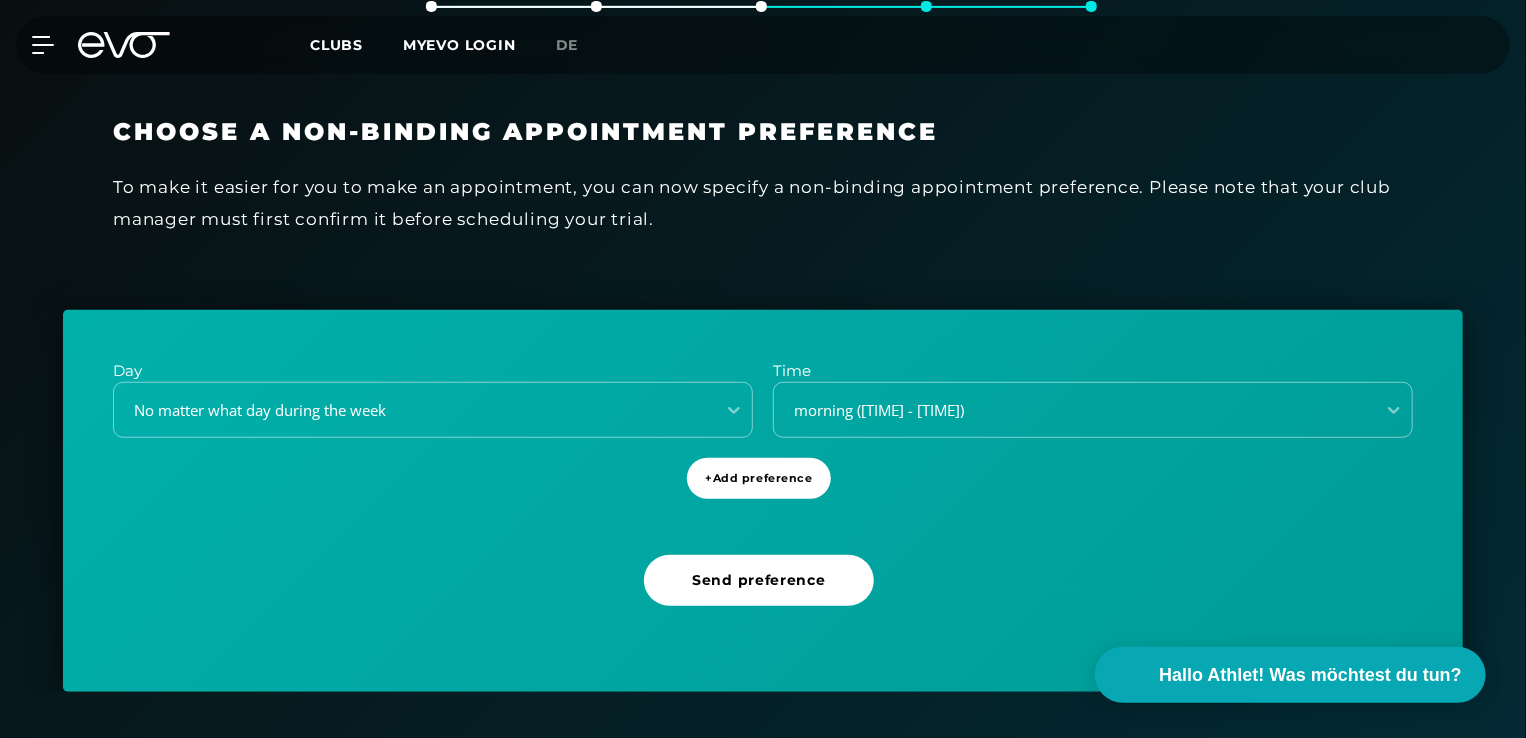 drag, startPoint x: 791, startPoint y: 285, endPoint x: 783, endPoint y: 293, distance: 11.313708 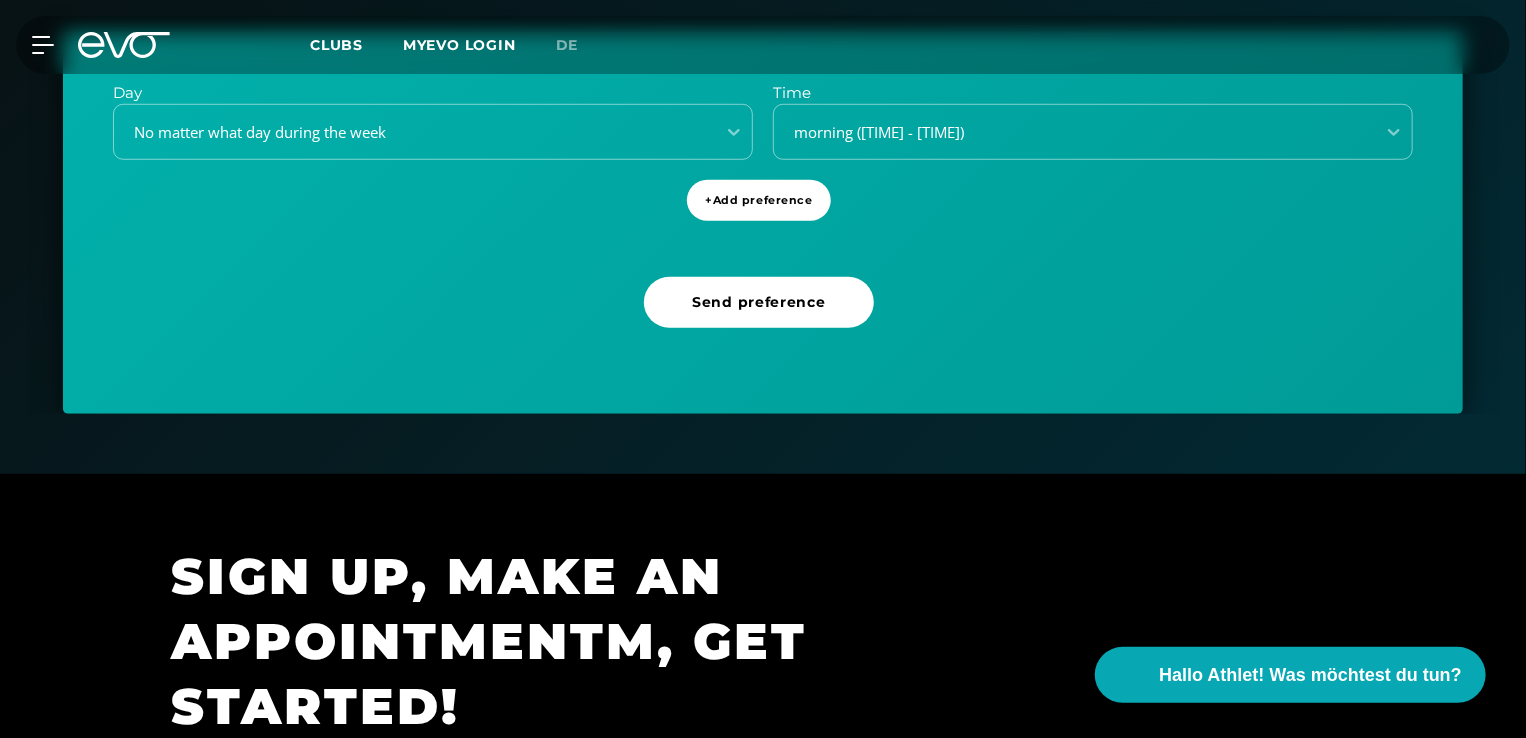 scroll, scrollTop: 676, scrollLeft: 0, axis: vertical 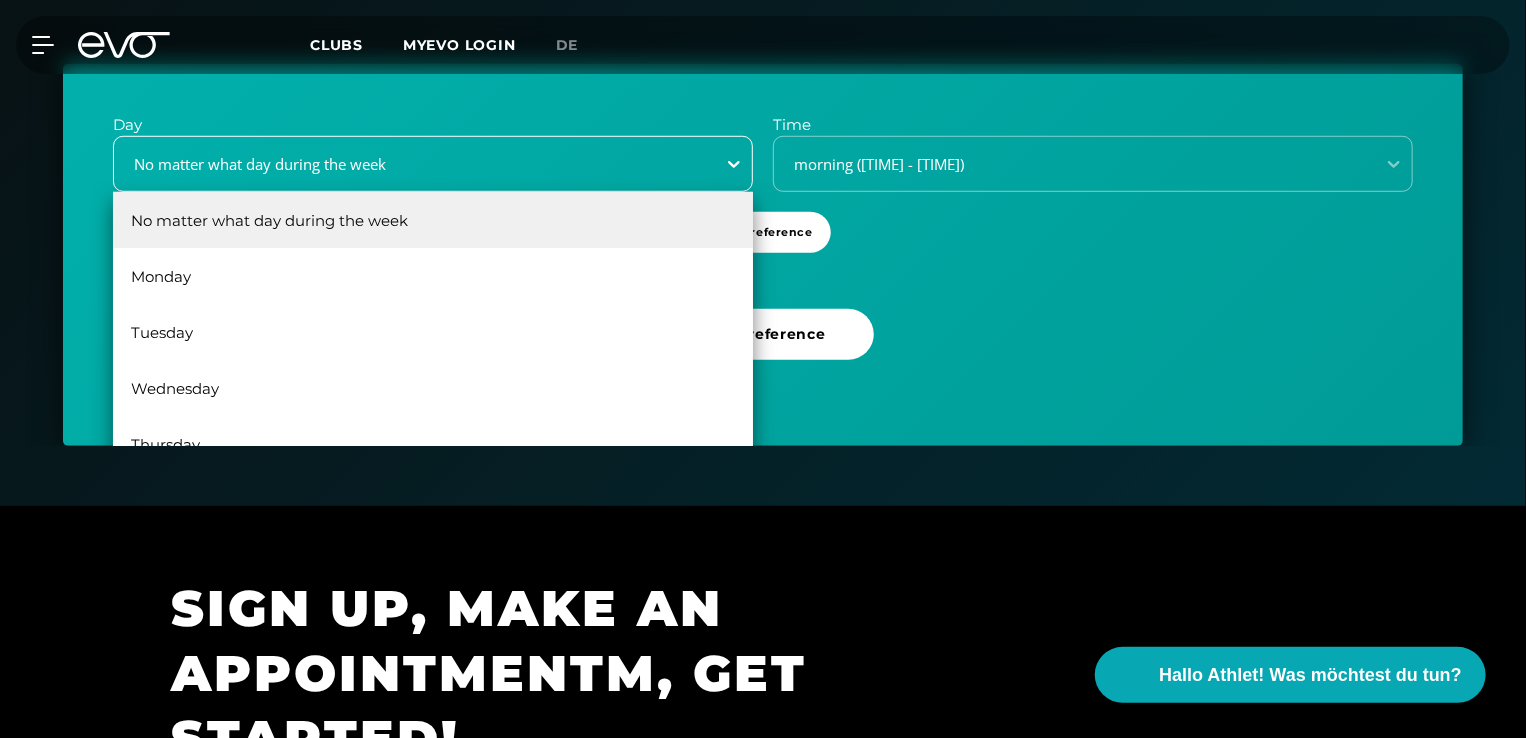 click at bounding box center (734, 164) 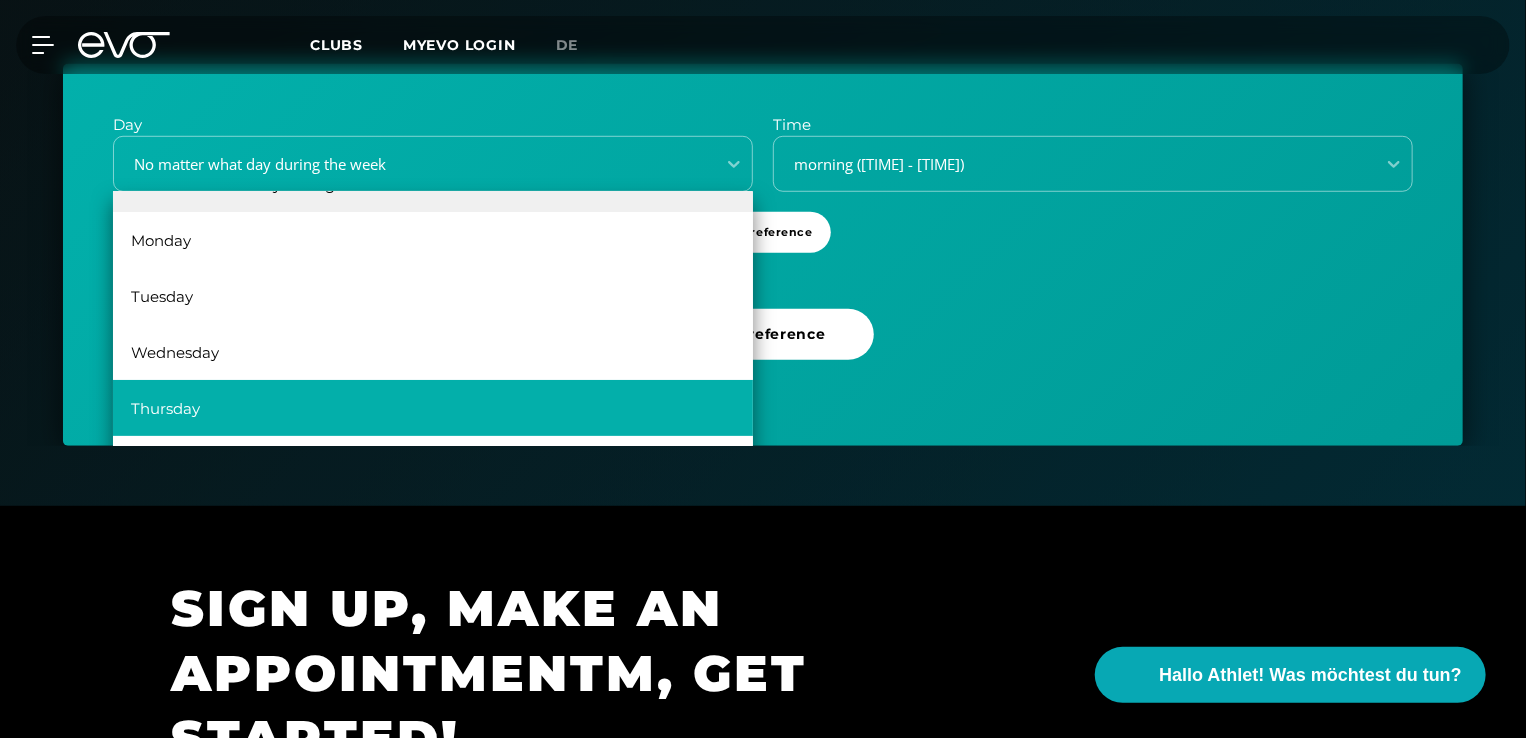scroll, scrollTop: 0, scrollLeft: 0, axis: both 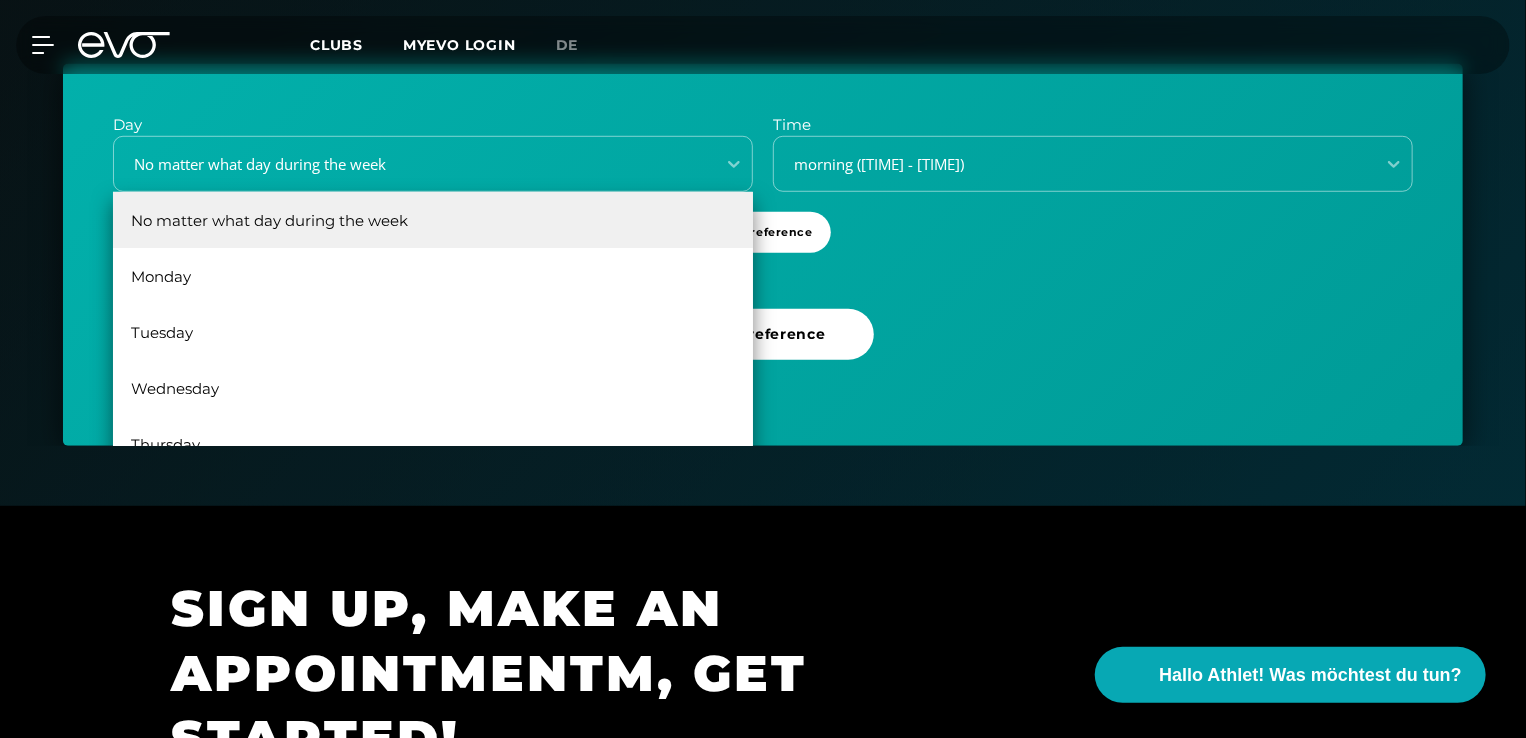 click on "No matter what day during the week" at bounding box center (433, 220) 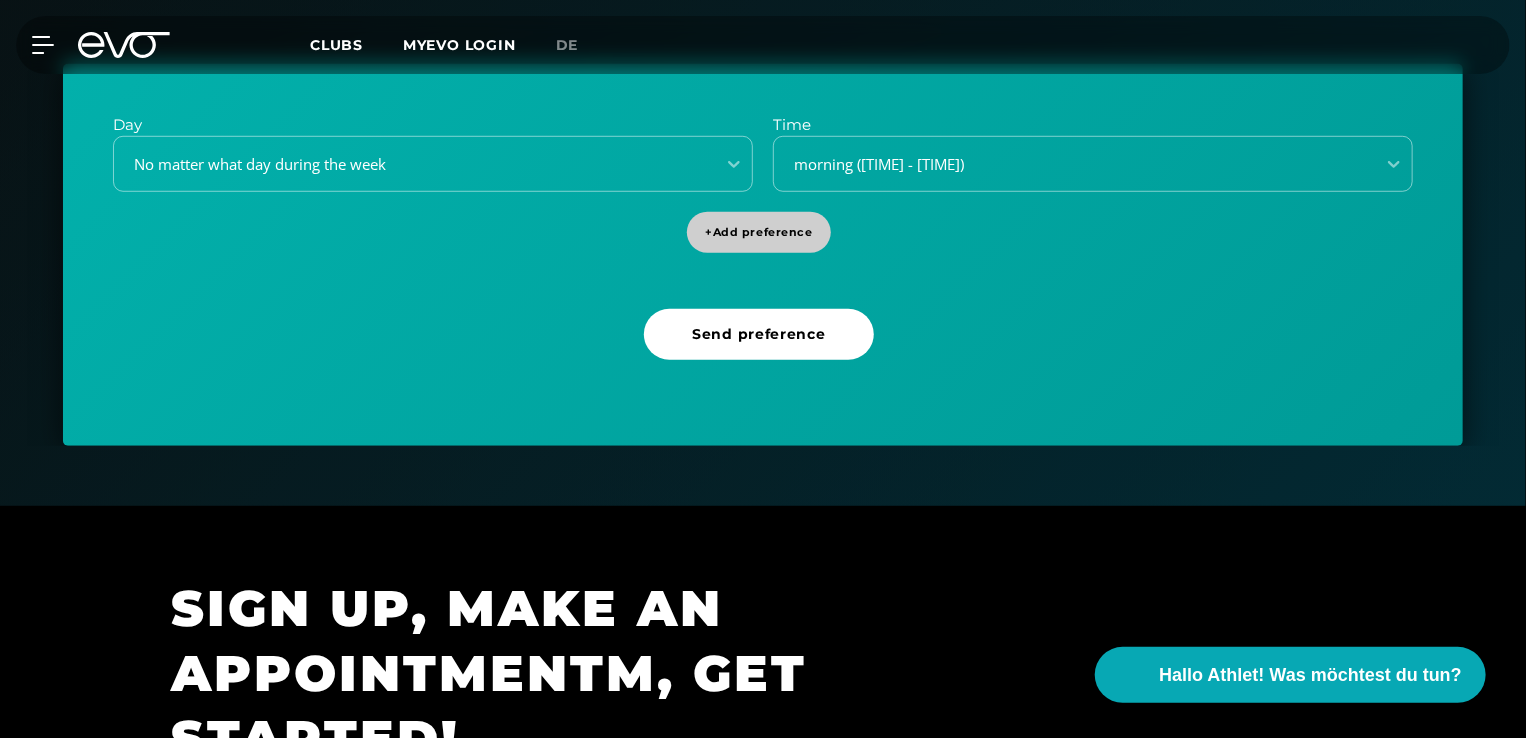 click on "+  Add preference" at bounding box center [758, 232] 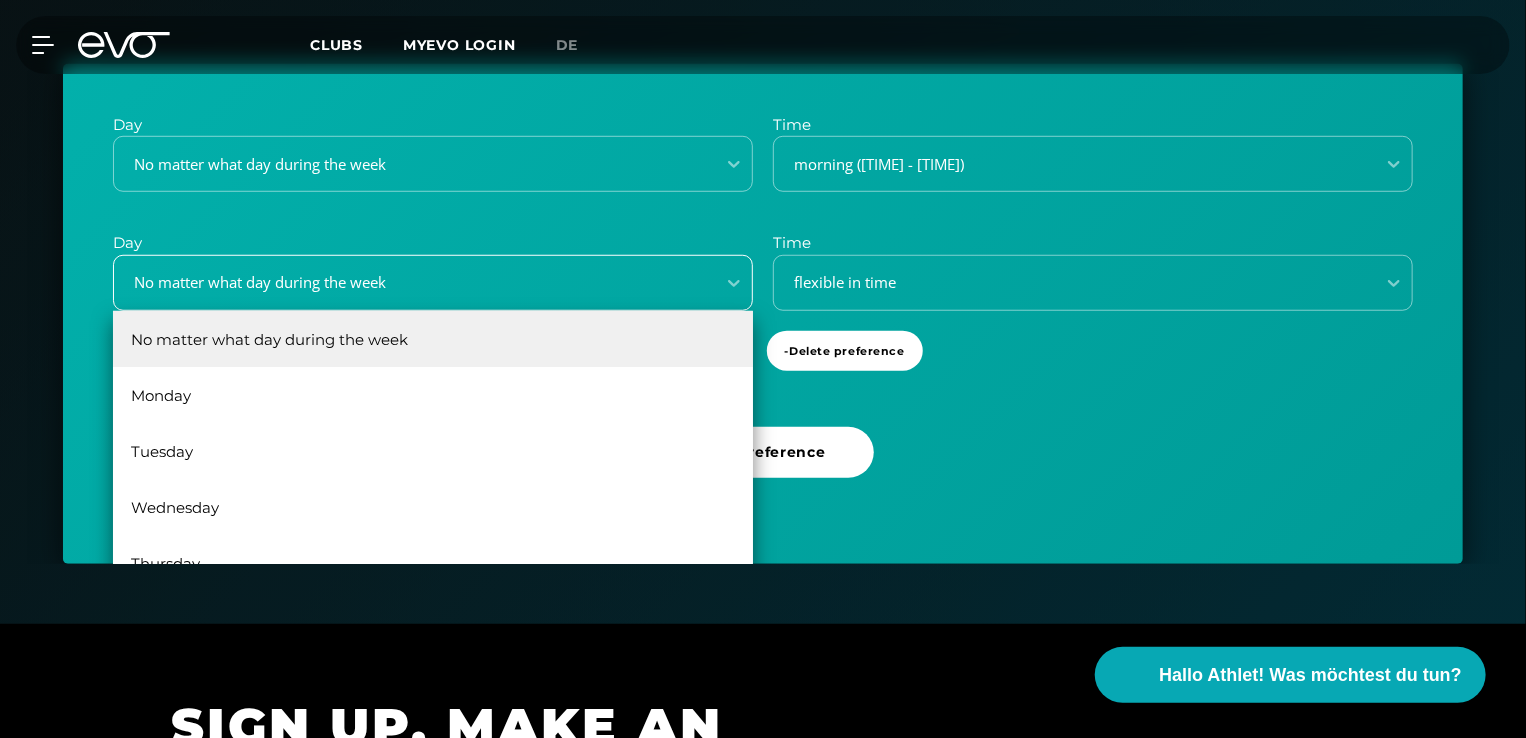 click on "No matter what day during the week" at bounding box center [408, 282] 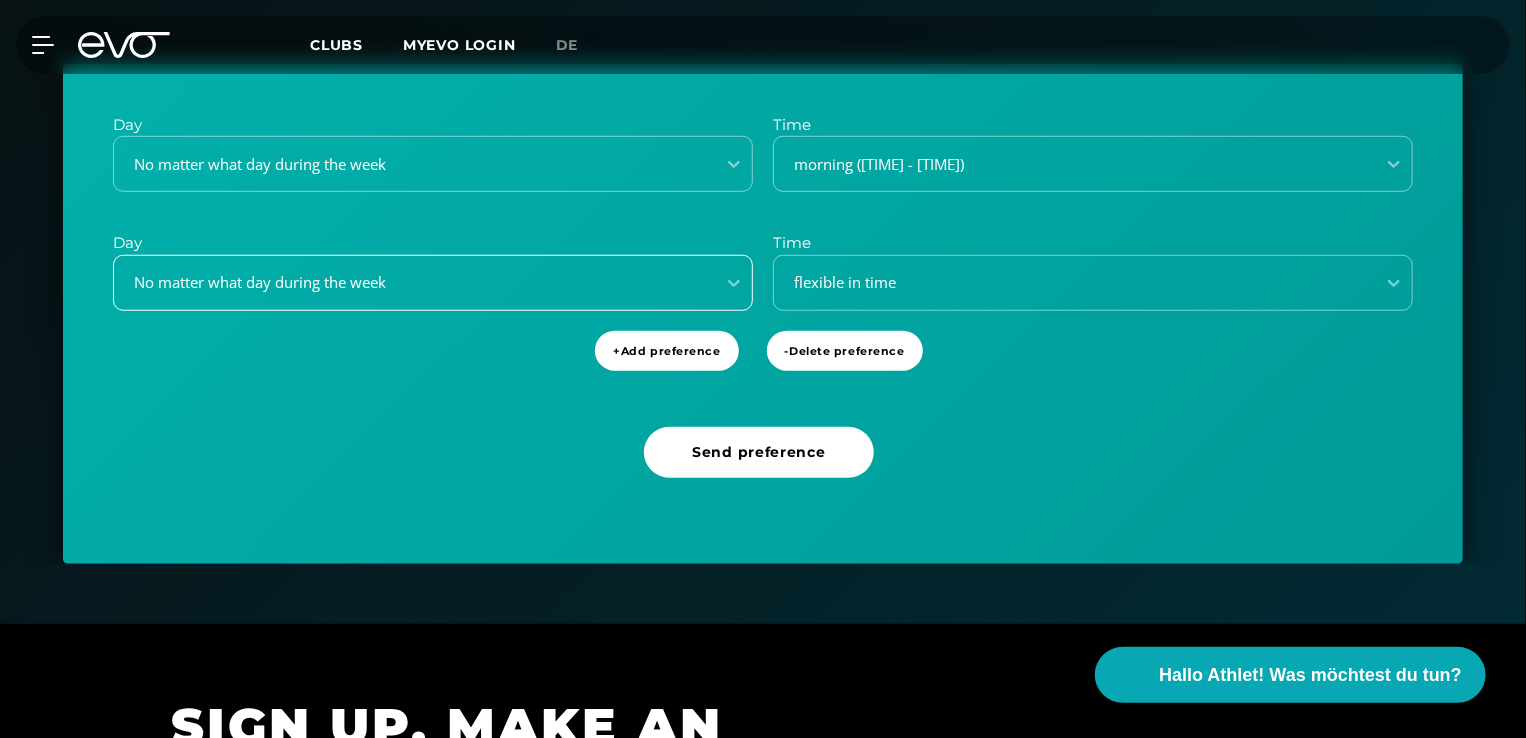 click on "No matter what day during the week" at bounding box center (408, 282) 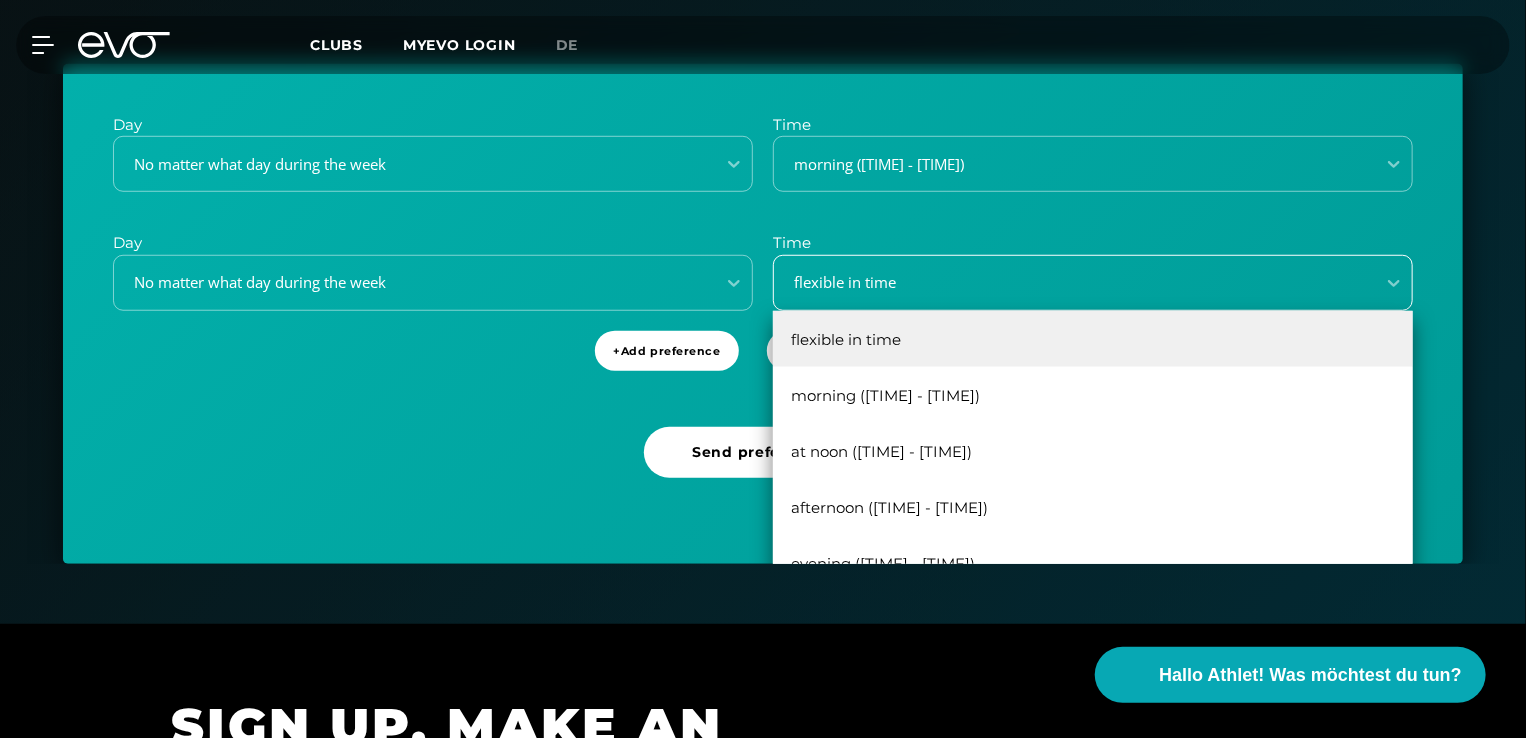 click on "flexible in time" at bounding box center (1093, 283) 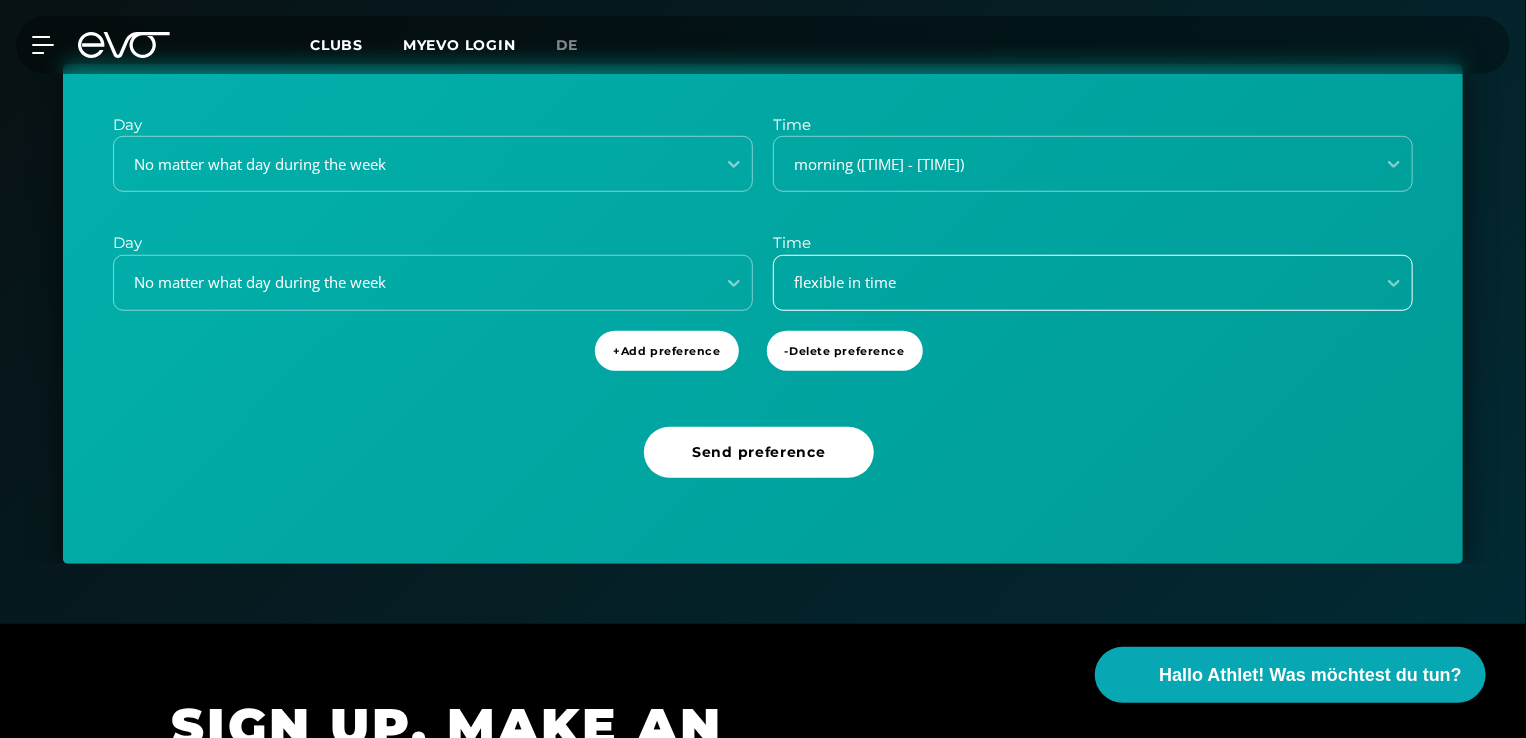 click on "flexible in time" at bounding box center (1093, 283) 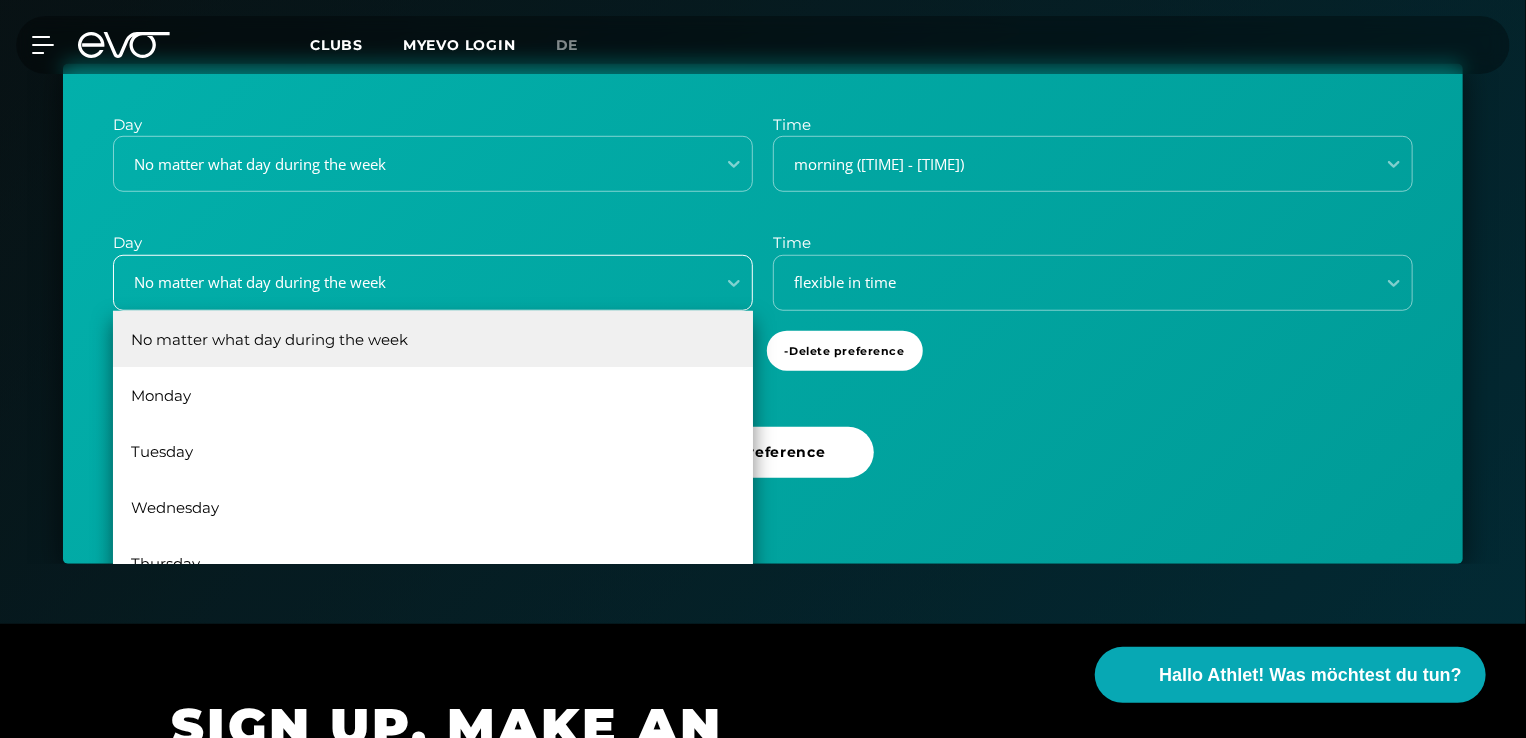 click on "No matter what day during the week" at bounding box center (408, 282) 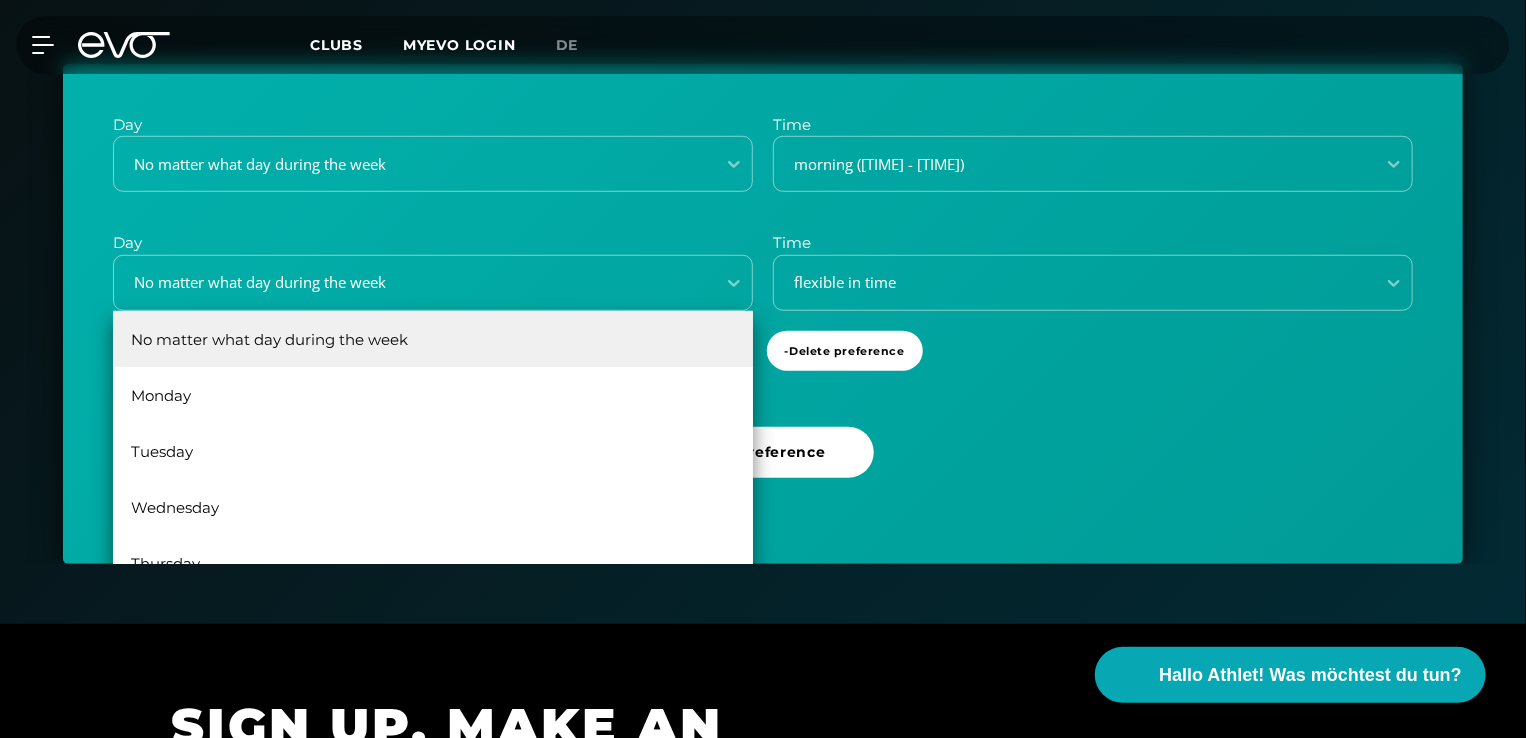 click on "No matter what day during the week" at bounding box center [433, 339] 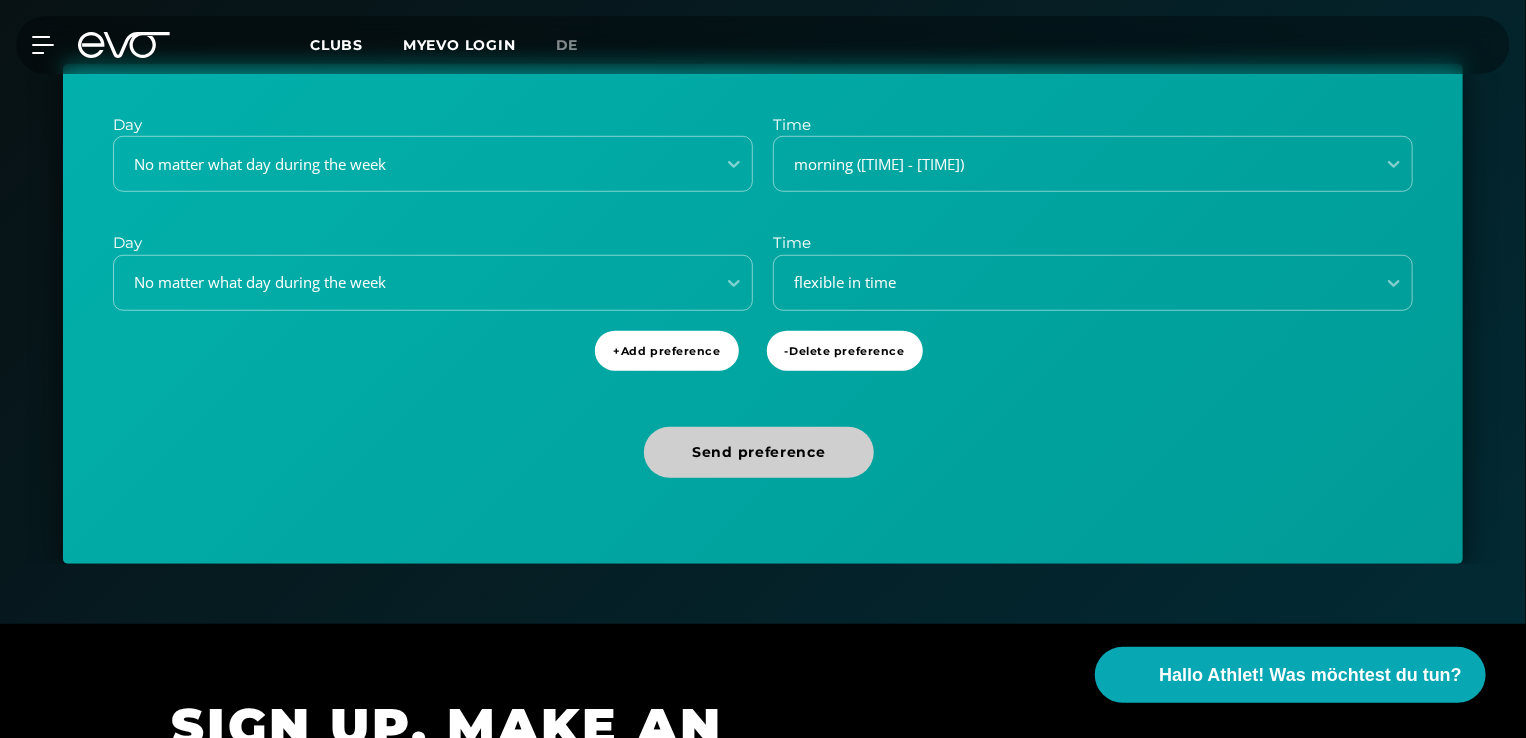 click on "Send preference" at bounding box center [759, 452] 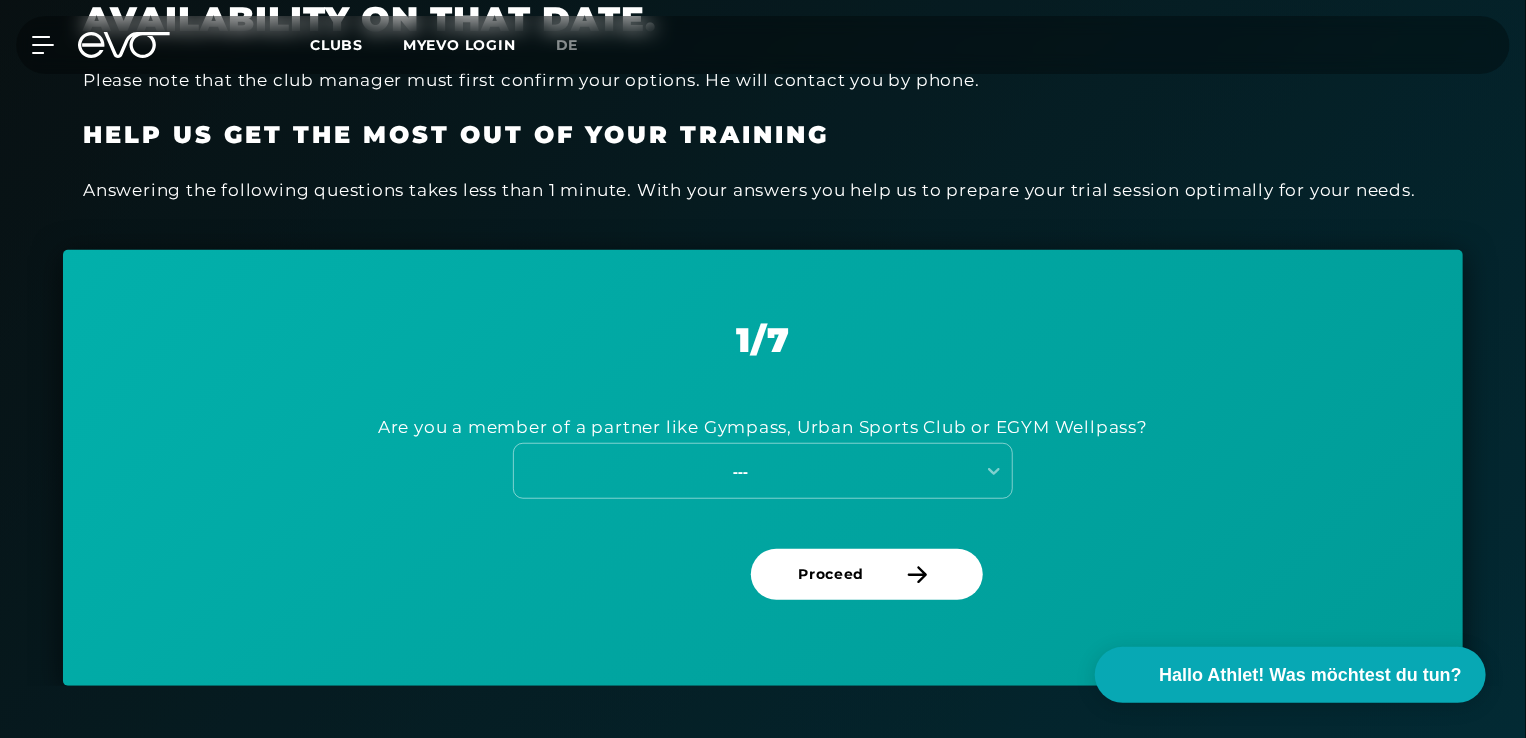 scroll, scrollTop: 583, scrollLeft: 0, axis: vertical 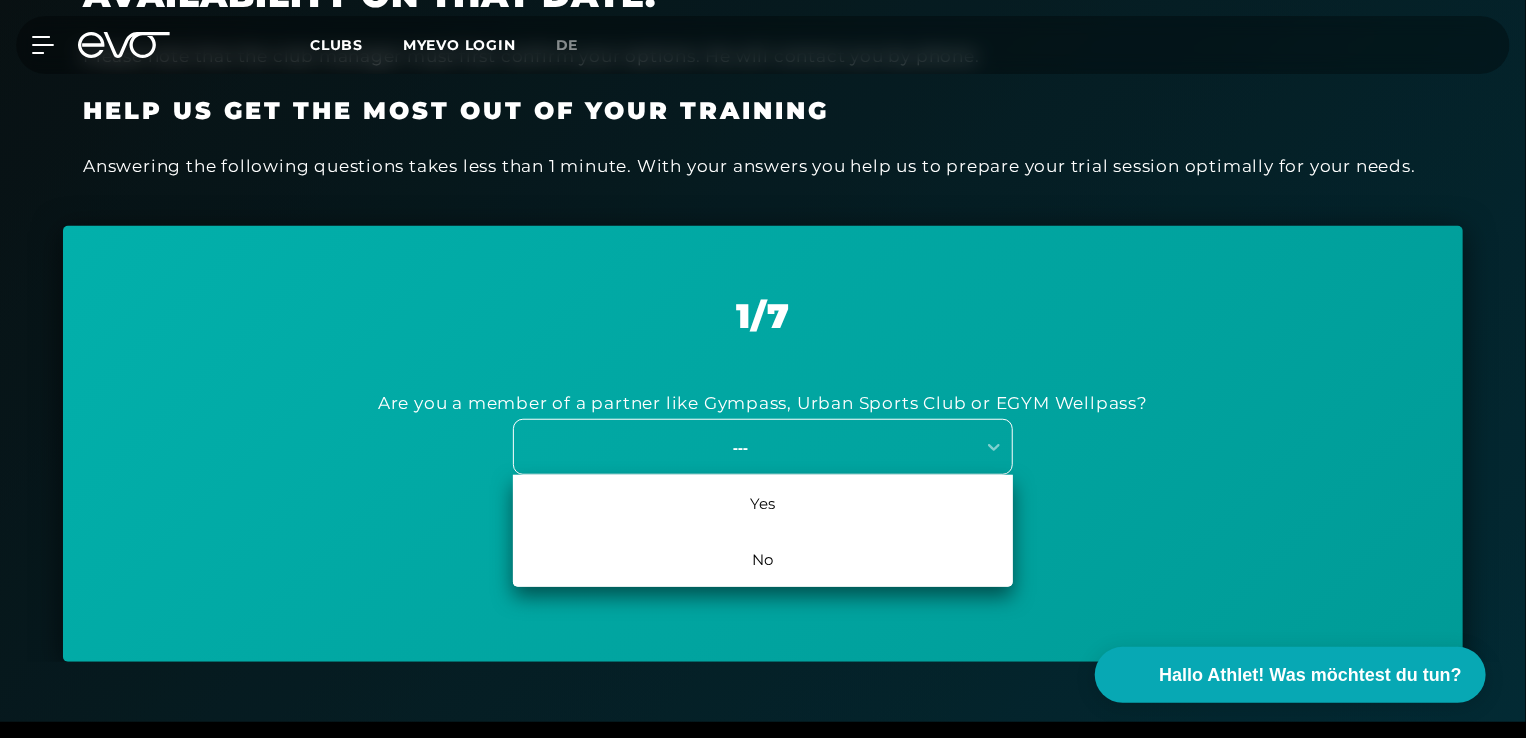 click on "---" at bounding box center (740, 447) 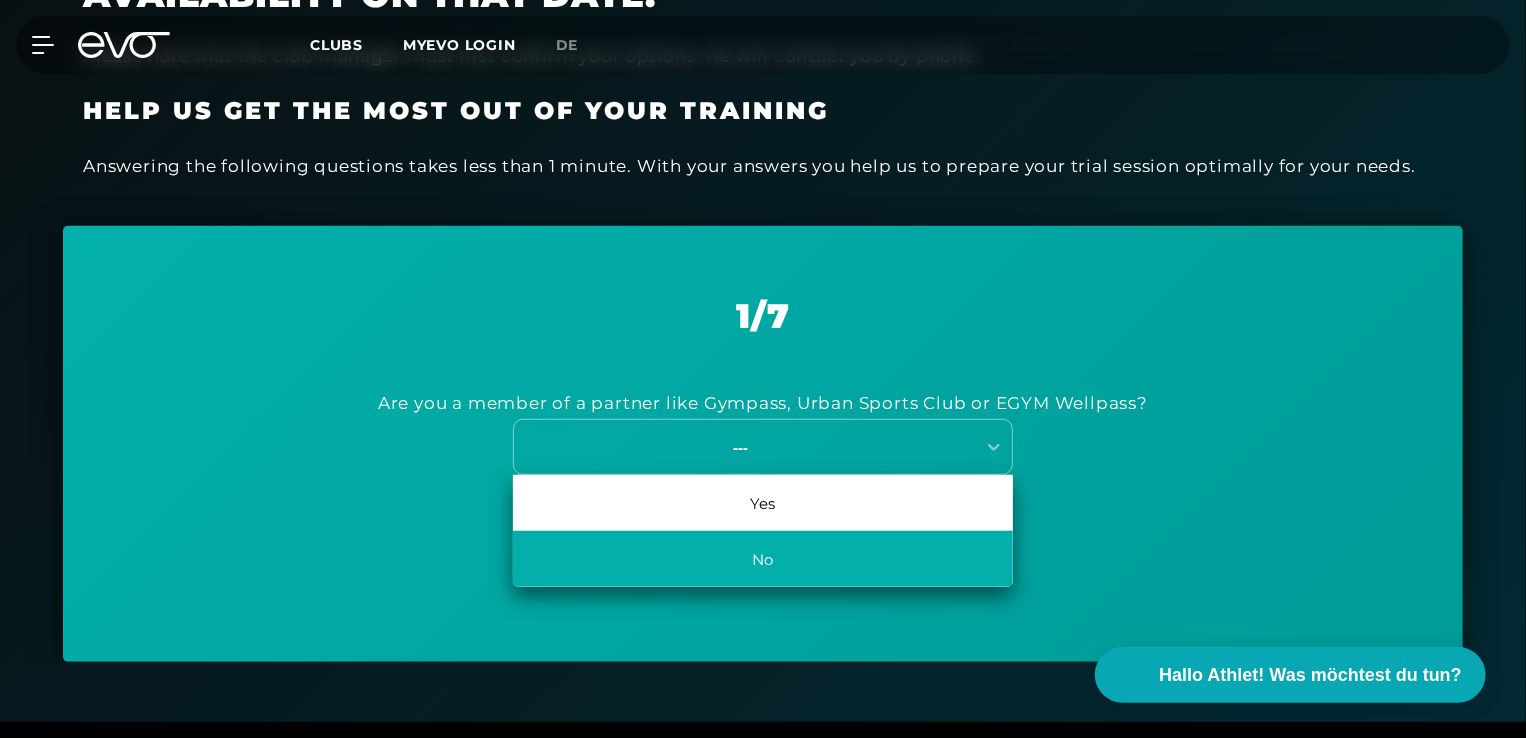 click on "No" at bounding box center [763, 559] 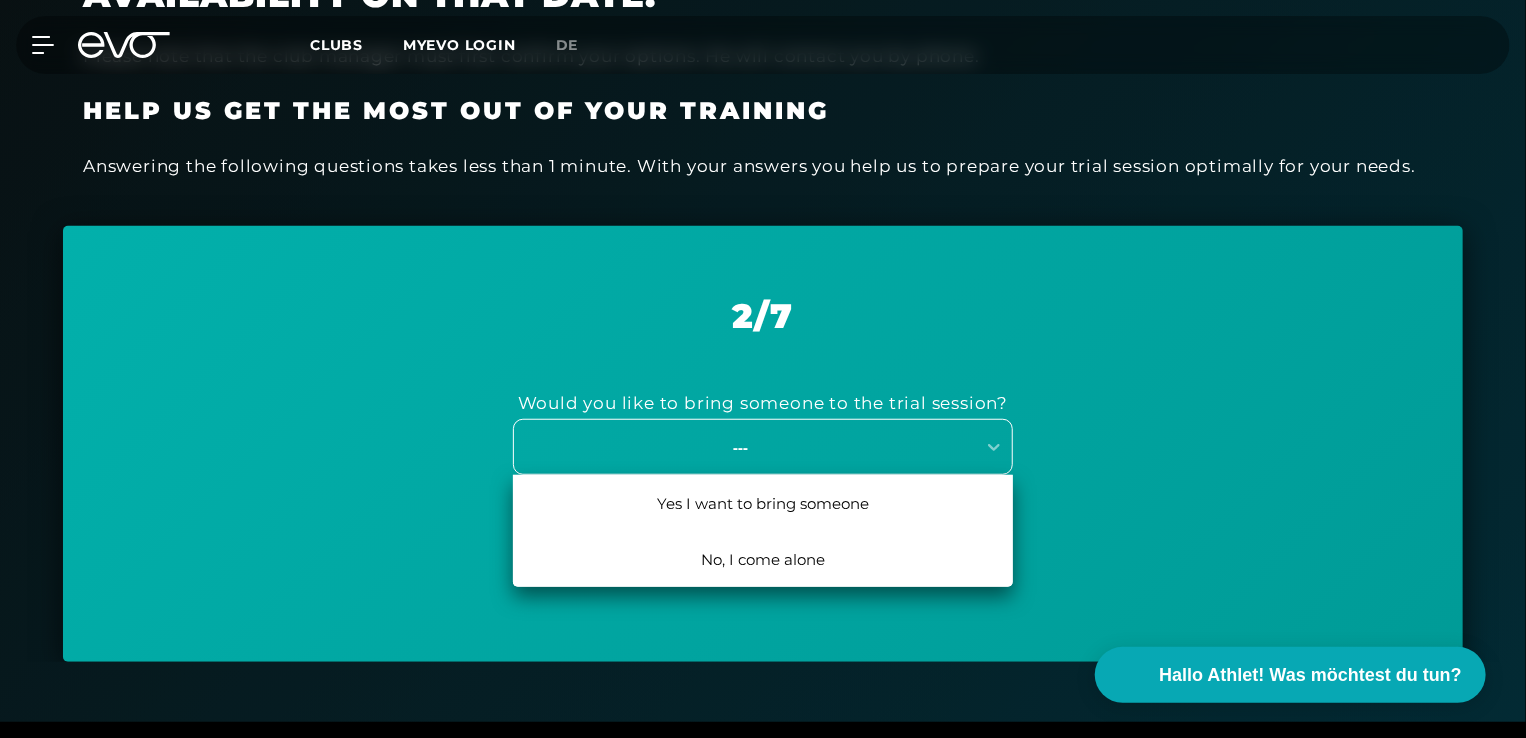 click on "---" at bounding box center (740, 447) 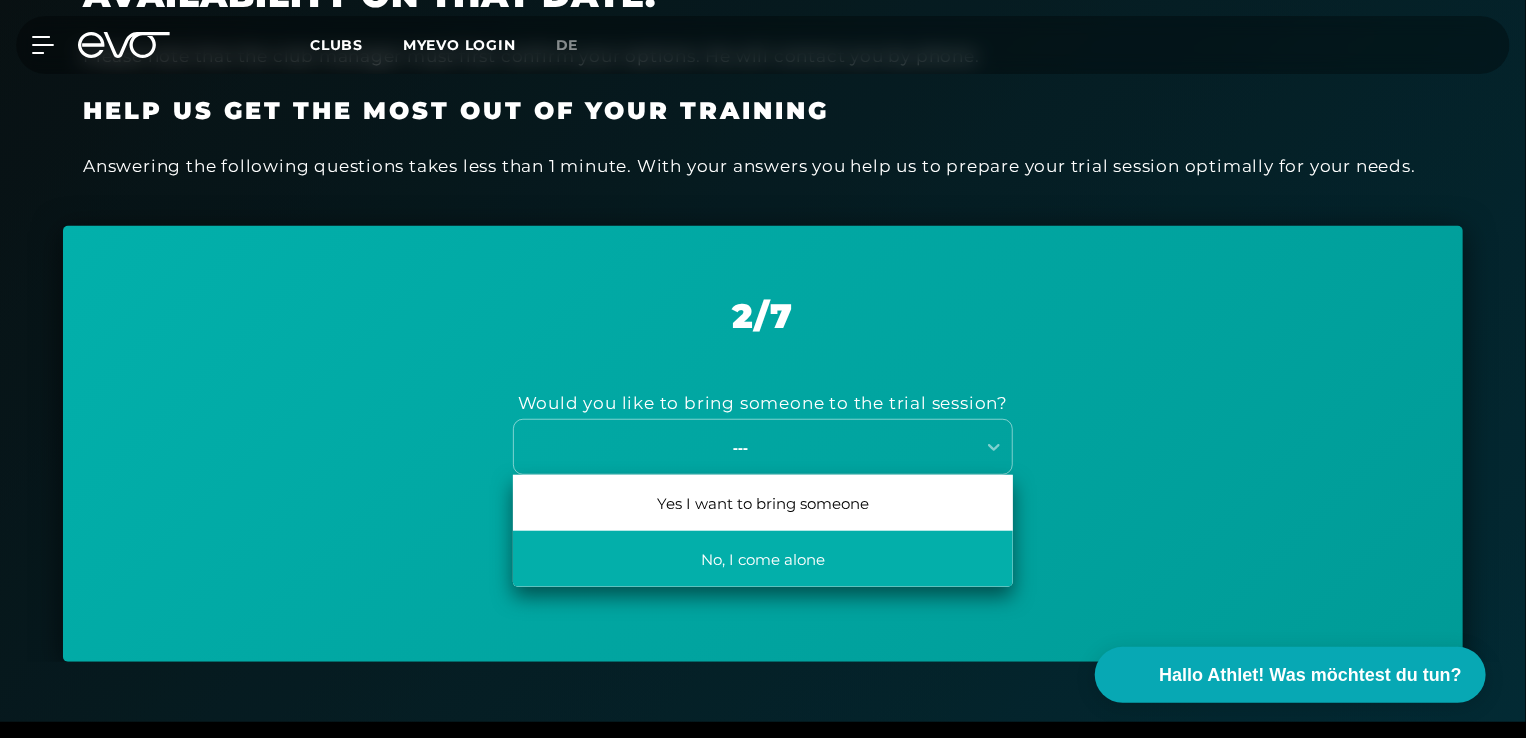 click on "No, I come alone" at bounding box center (763, 559) 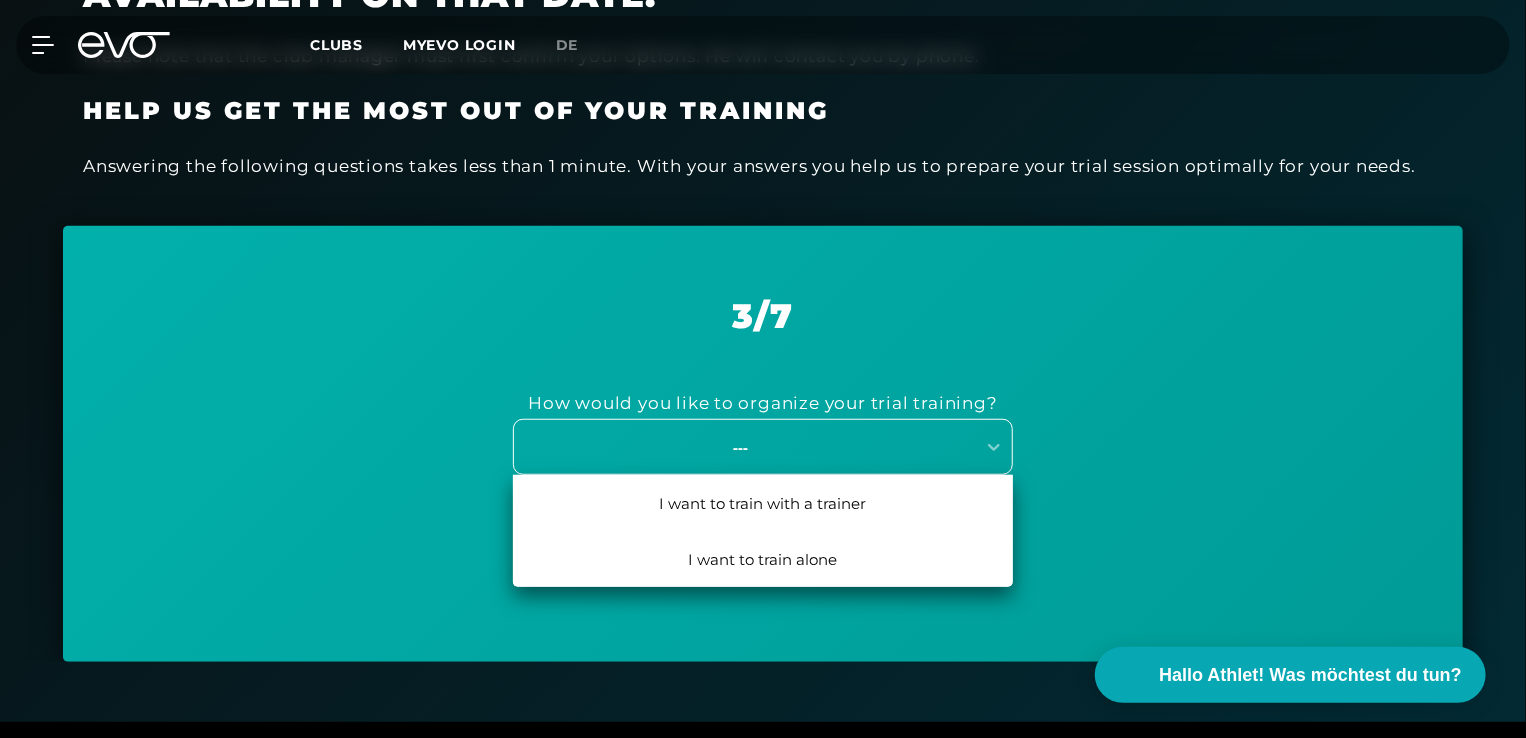 click on "---" at bounding box center (740, 447) 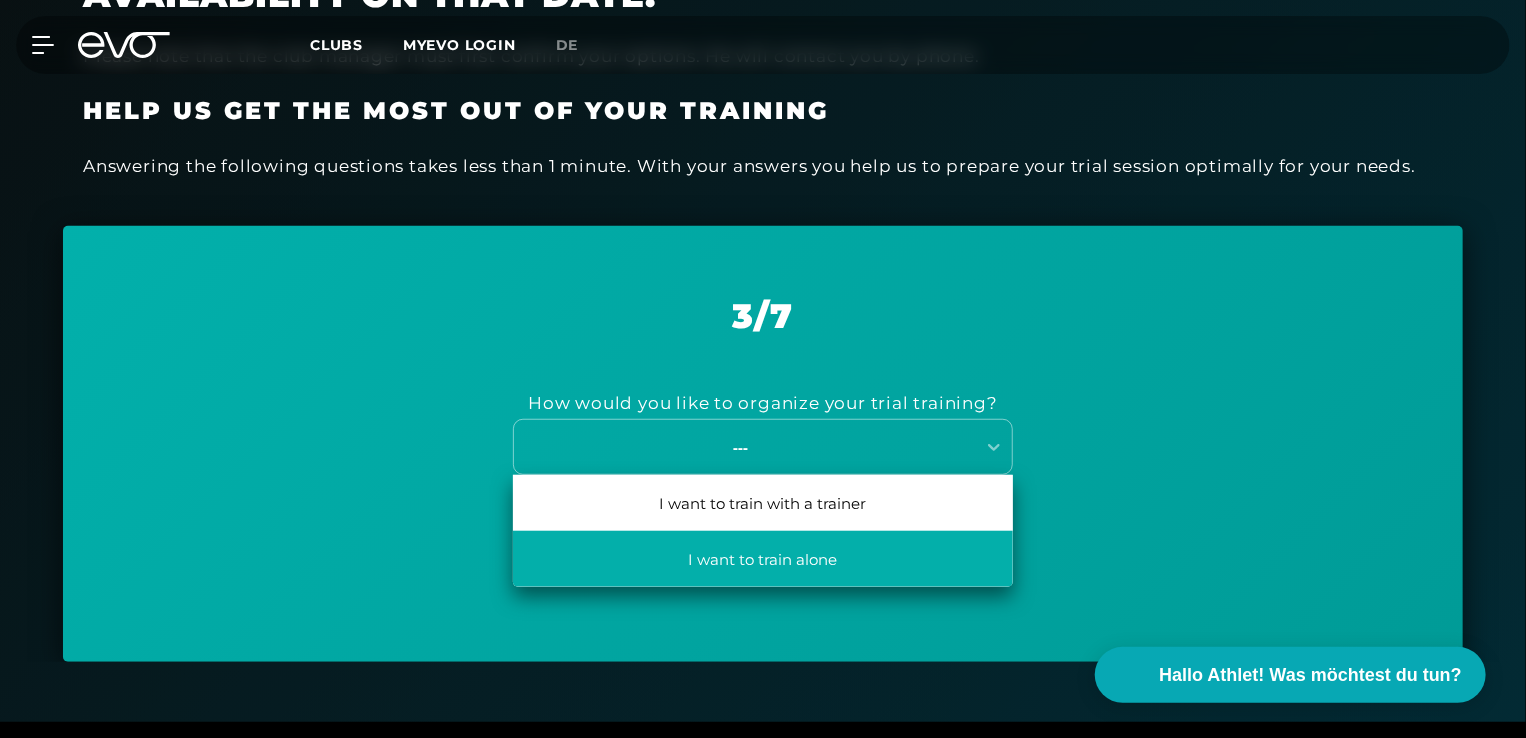 click on "I want to train alone" at bounding box center (763, 559) 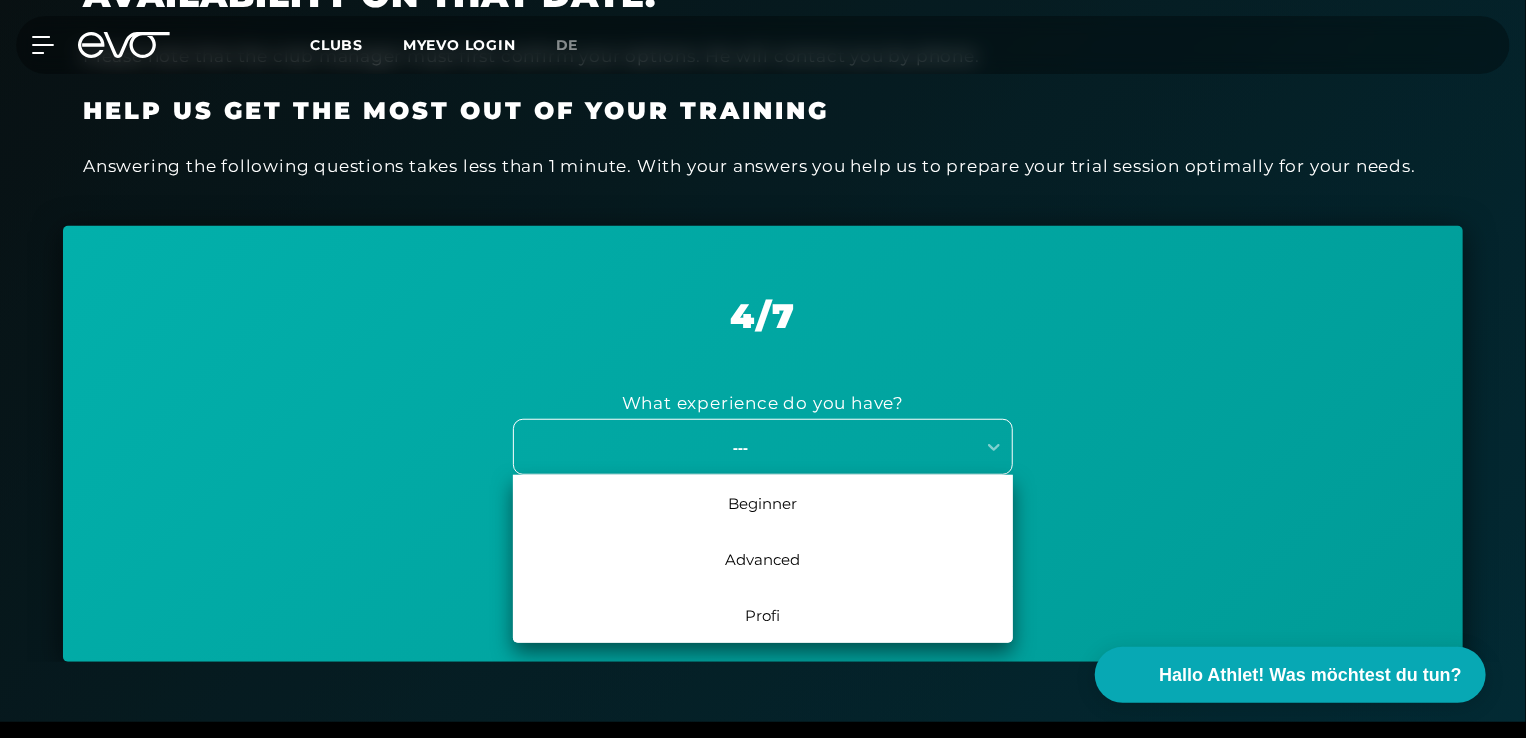 click on "---" at bounding box center [740, 447] 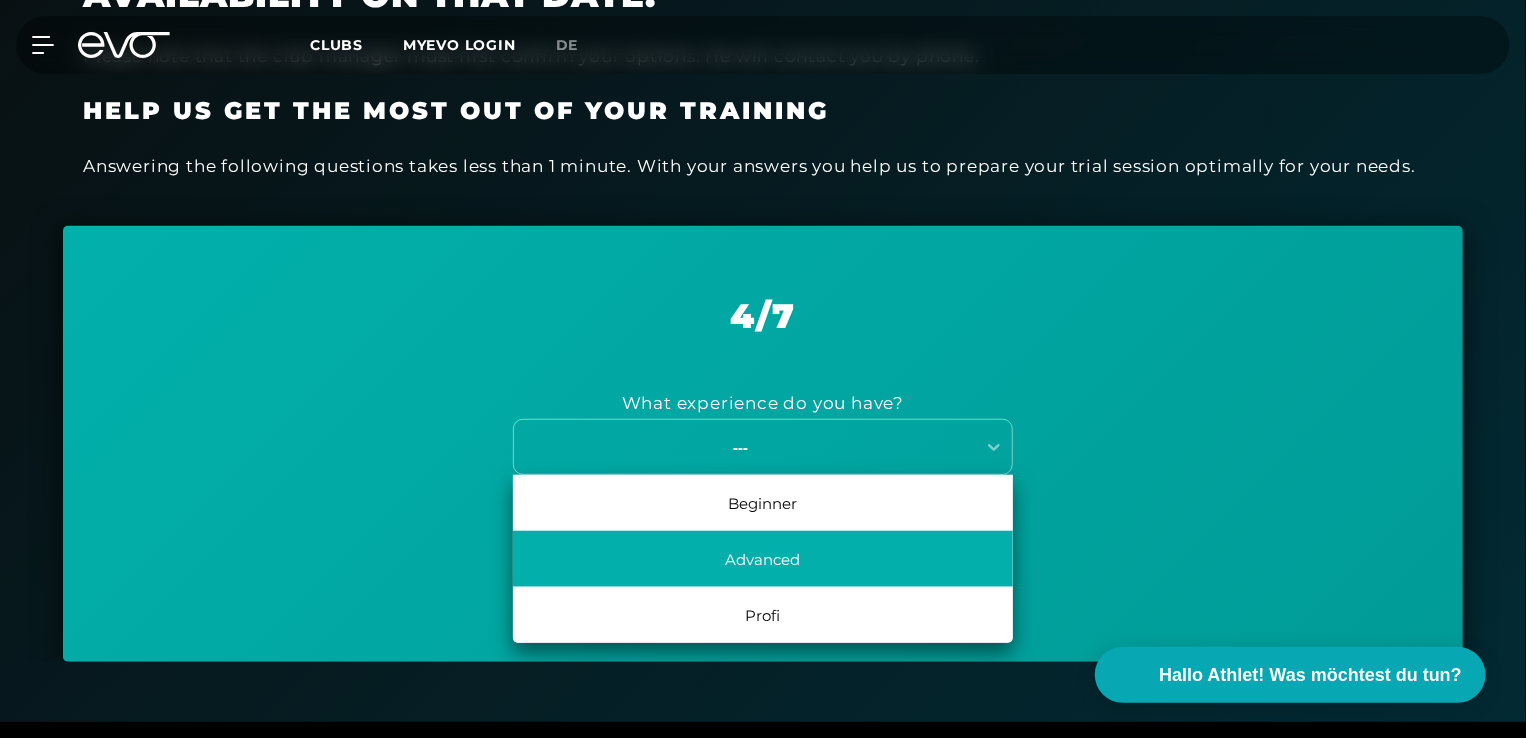 click on "Advanced" at bounding box center [763, 559] 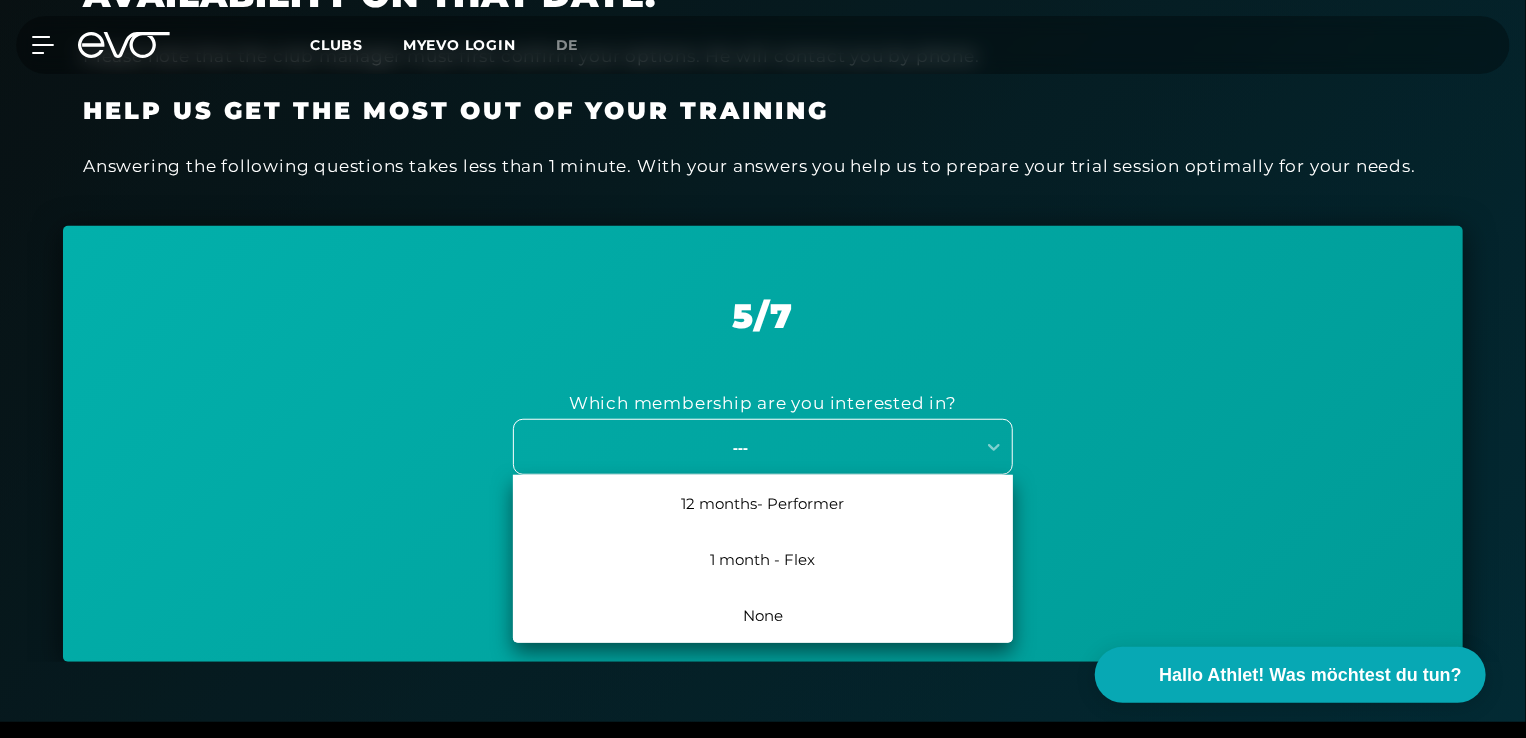 click on "---" at bounding box center [740, 447] 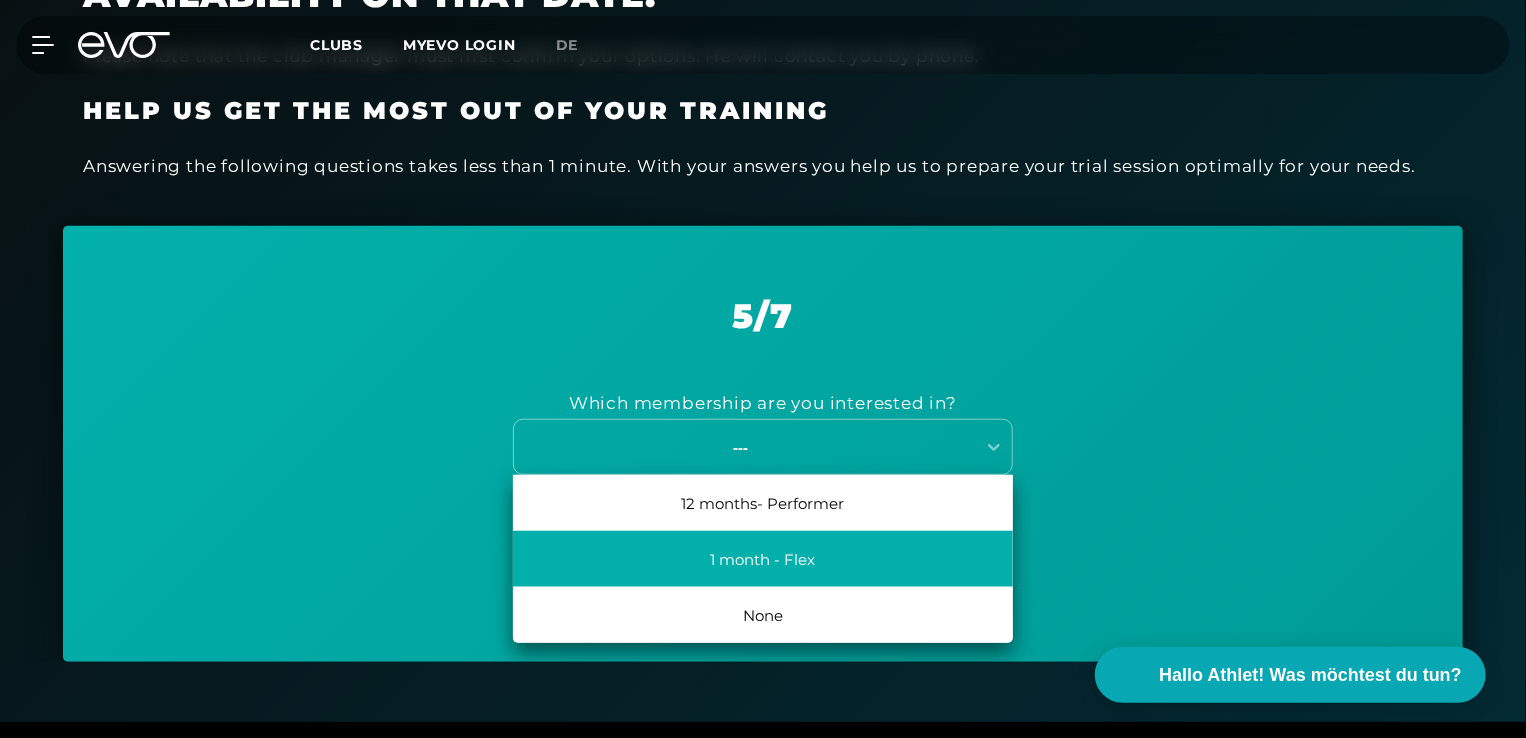 click on "1 month - Flex" at bounding box center (763, 559) 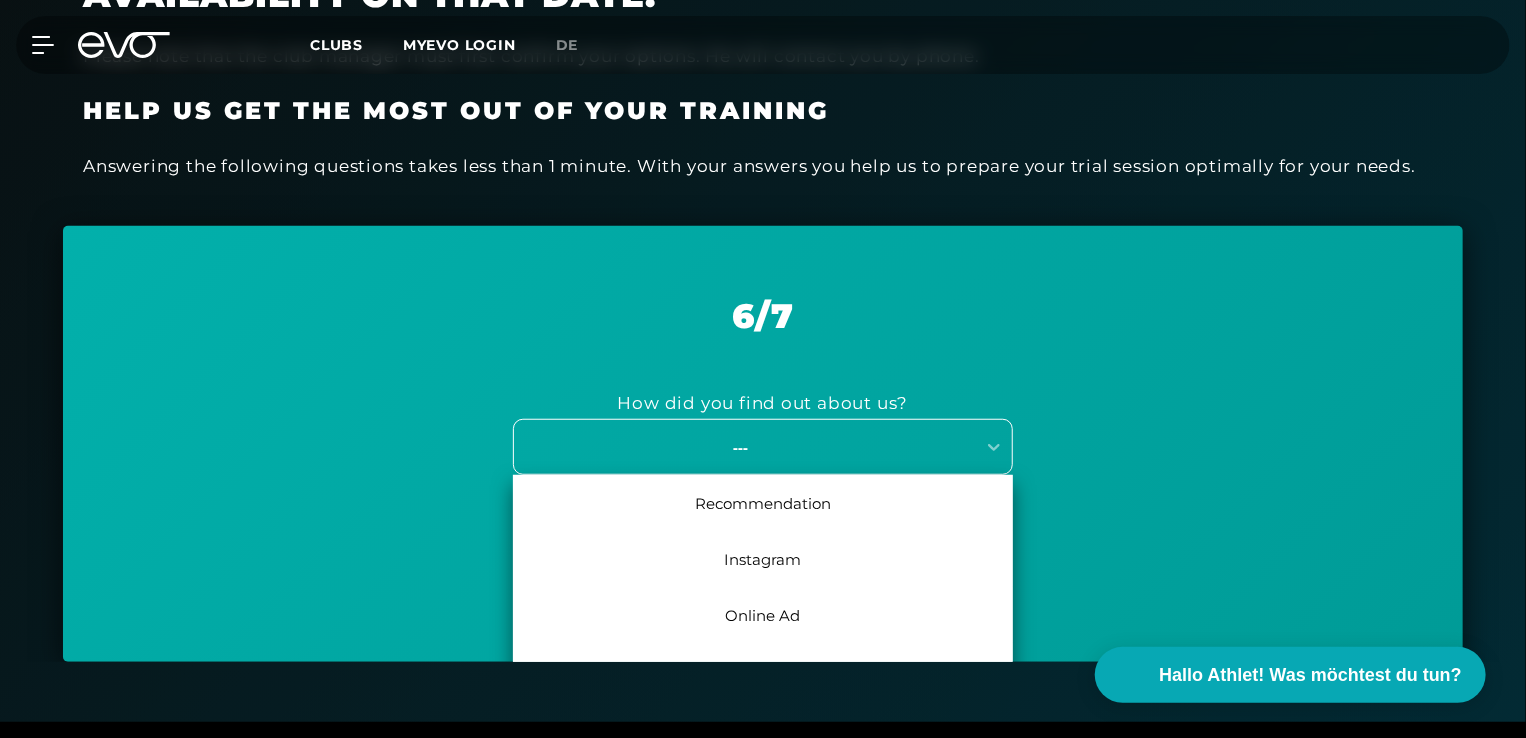 scroll, scrollTop: 620, scrollLeft: 0, axis: vertical 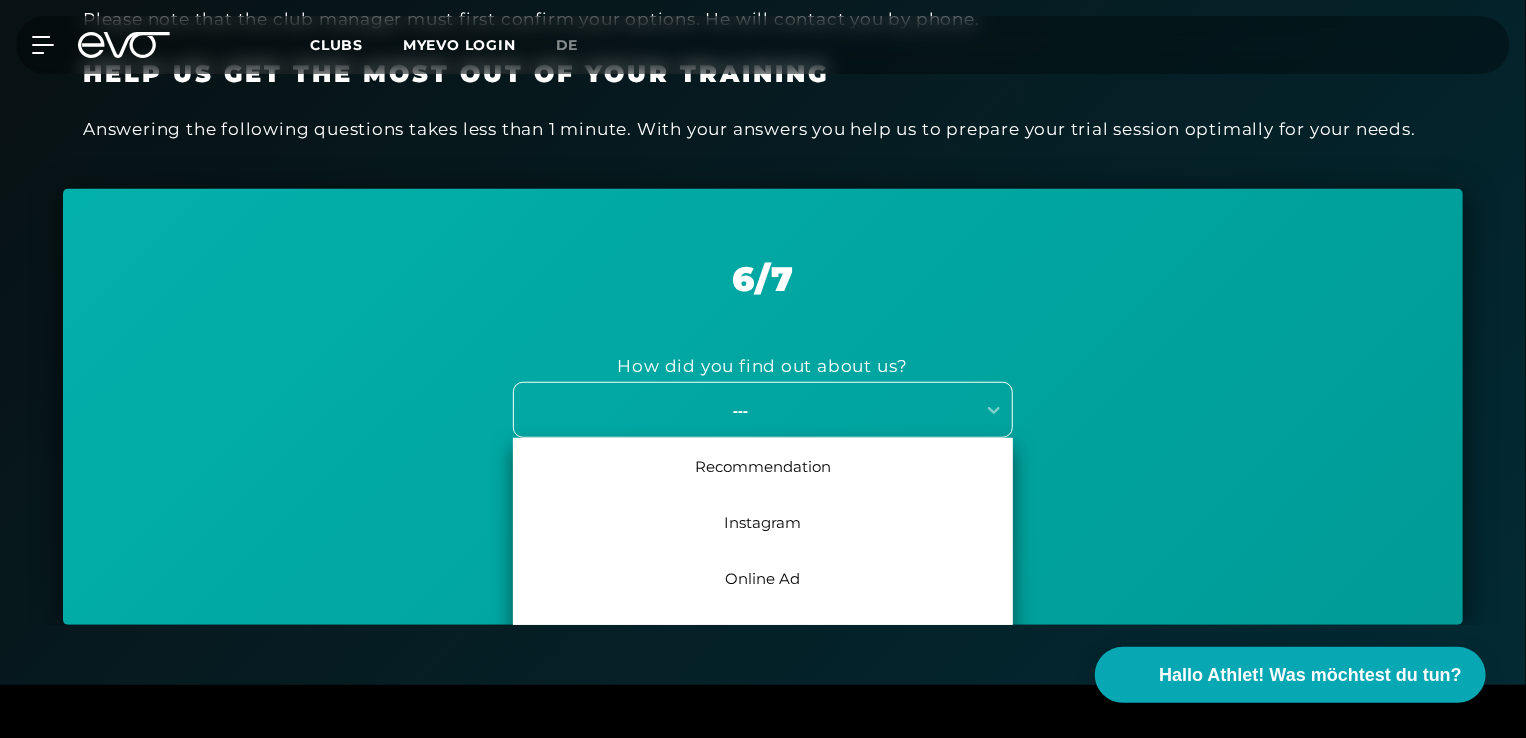 click on "7 results available. Use Up and Down to choose options, press Enter to select the currently focused option, press Escape to exit the menu, press Tab to select the option and exit the menu. --- Recommendation Instagram Online Ad Online Search When walking past Radio / TV / Ad Other" at bounding box center (763, 410) 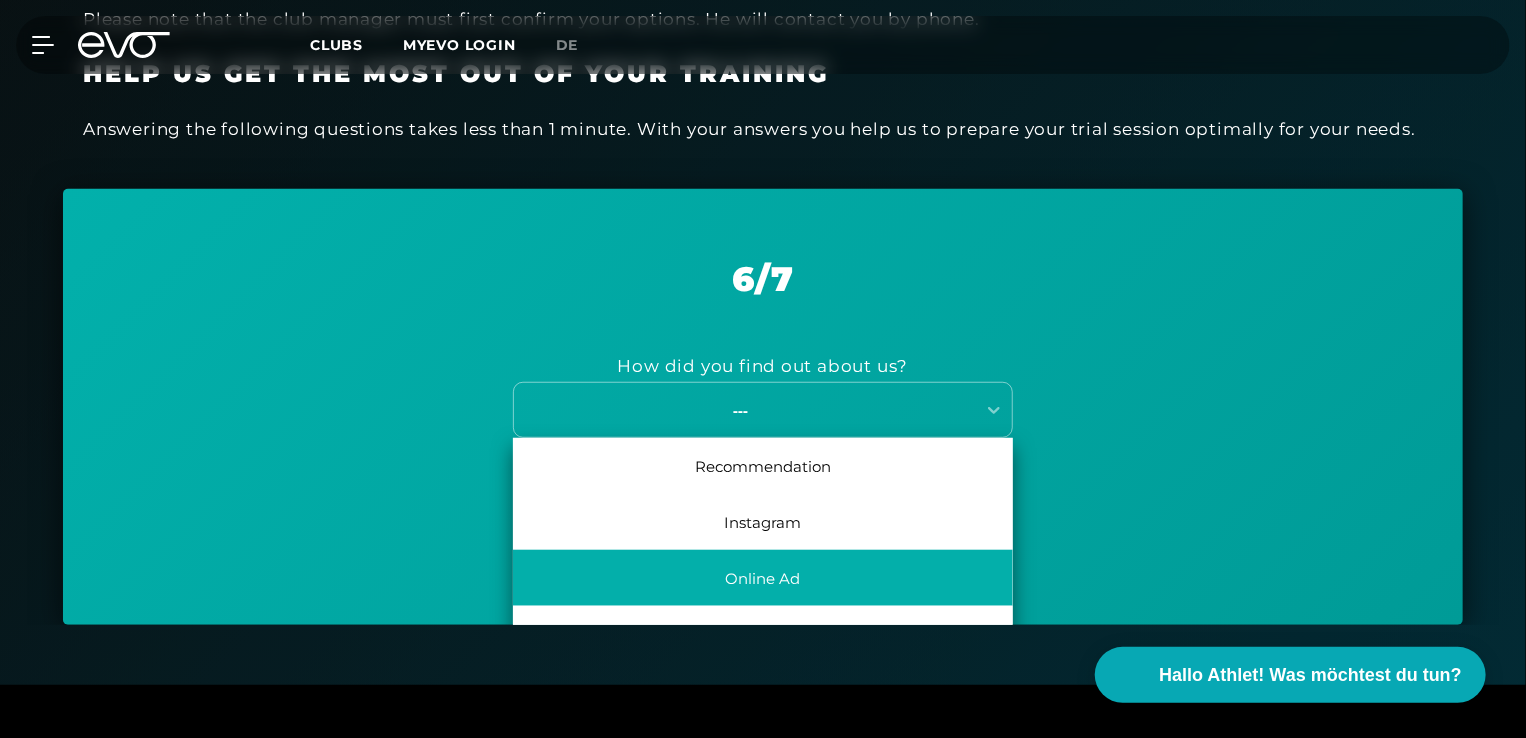 click on "Online Ad" at bounding box center (763, 578) 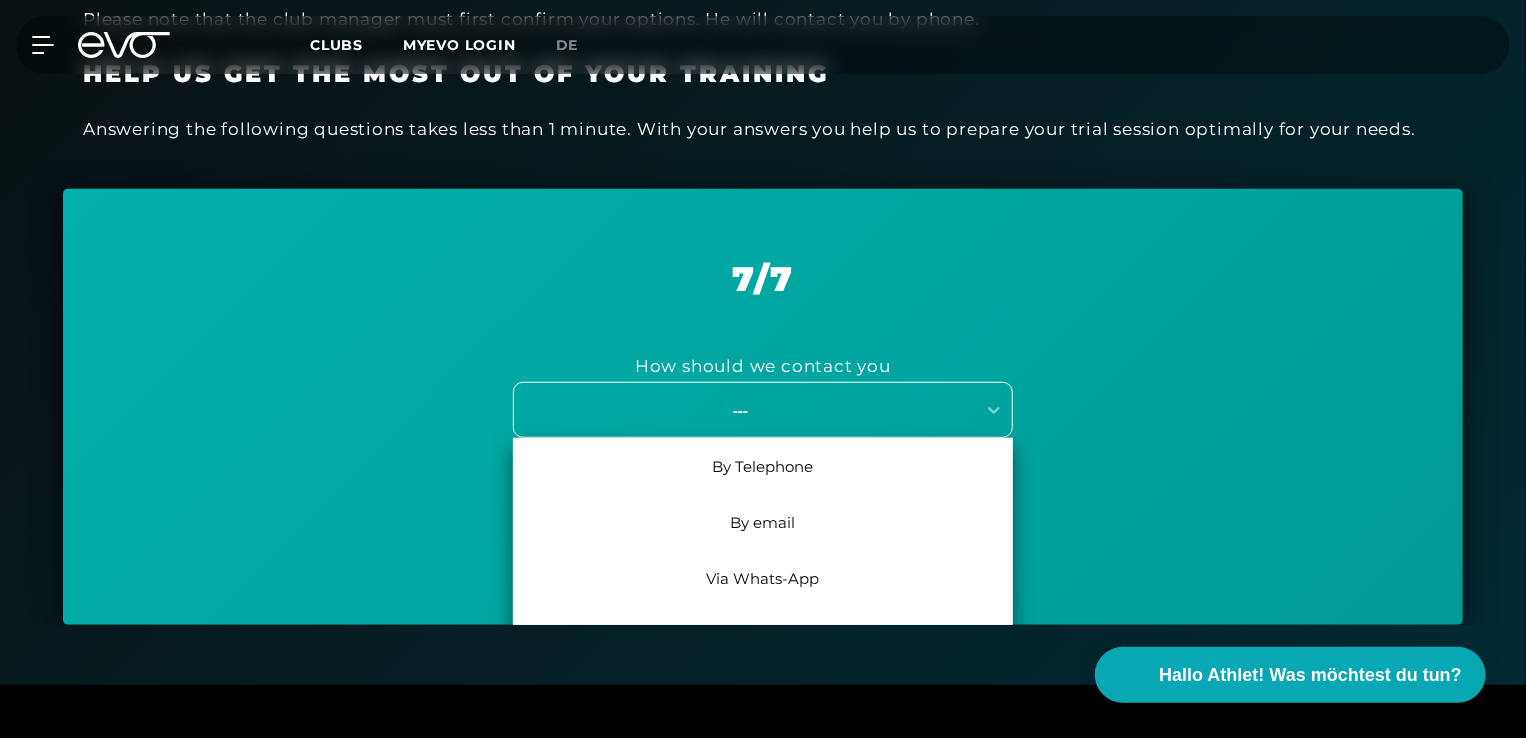 click on "---" at bounding box center (740, 410) 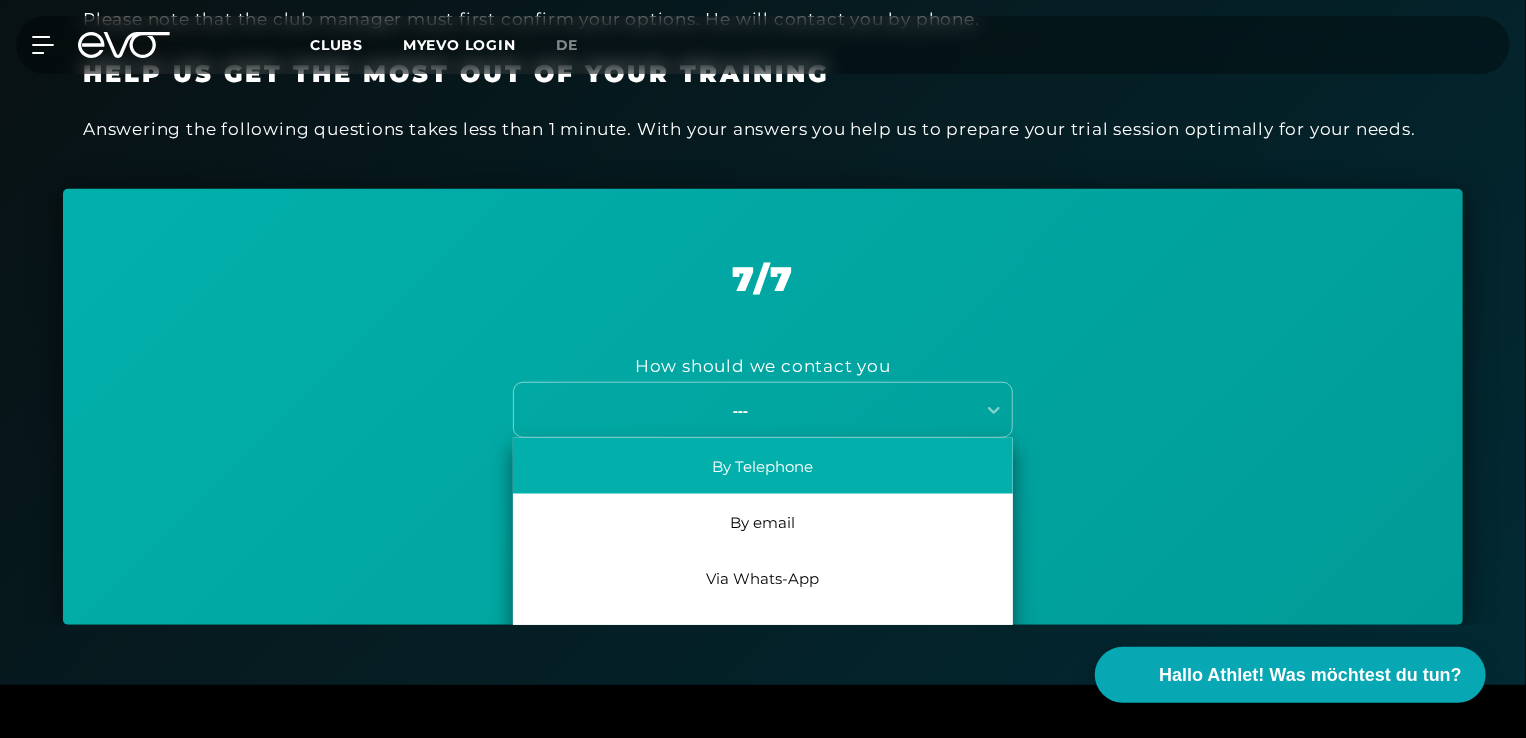 click on "By Telephone" at bounding box center [763, 466] 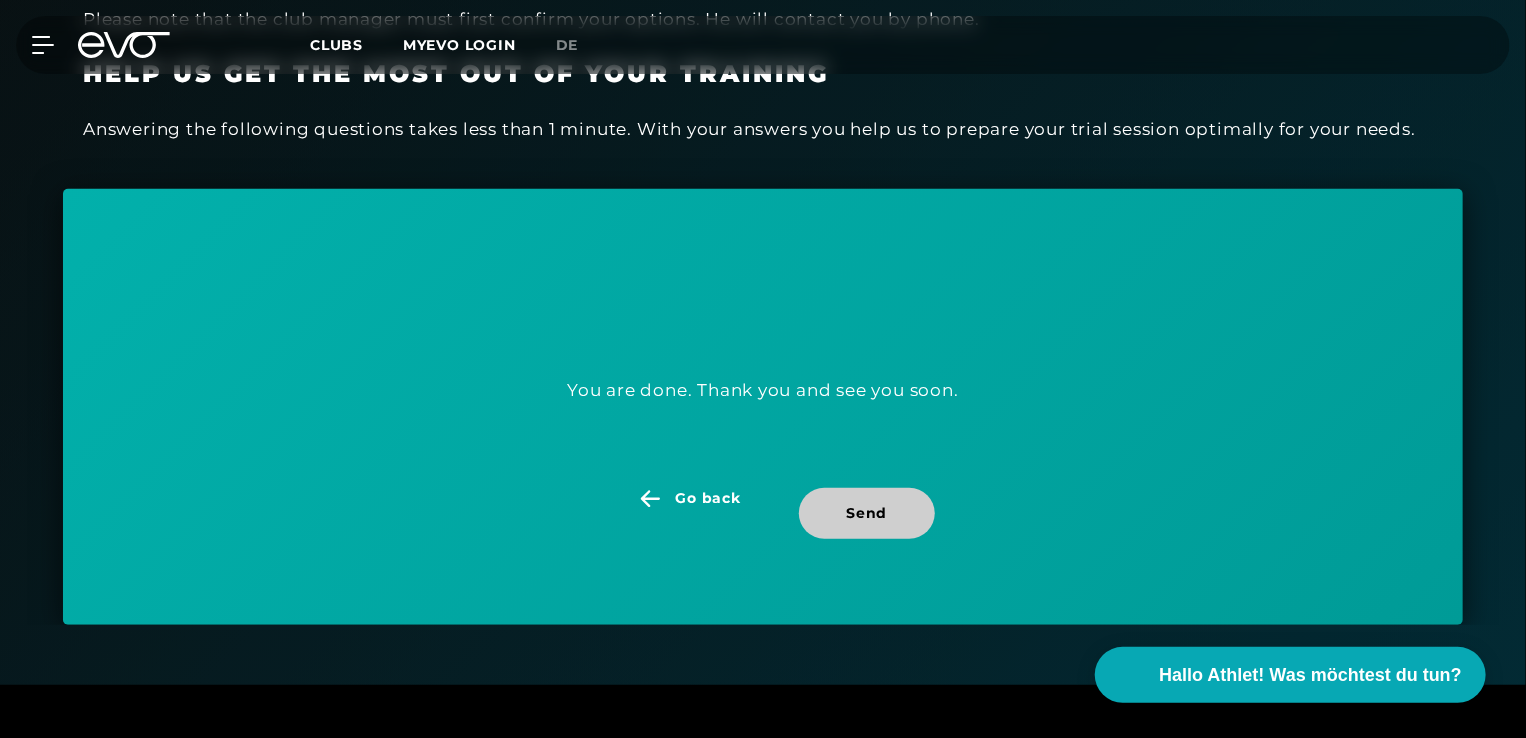 click on "Send" at bounding box center [867, 513] 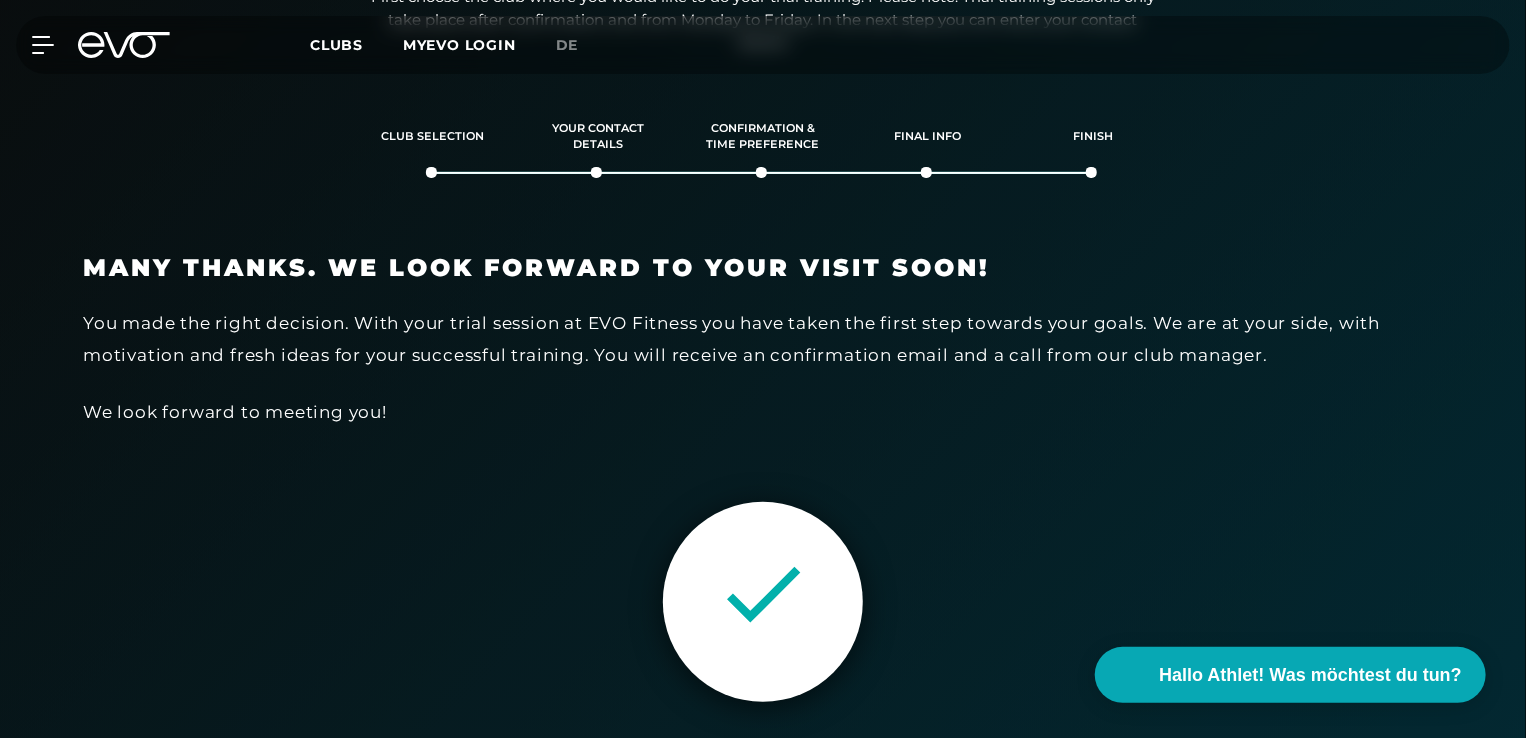 scroll, scrollTop: 263, scrollLeft: 0, axis: vertical 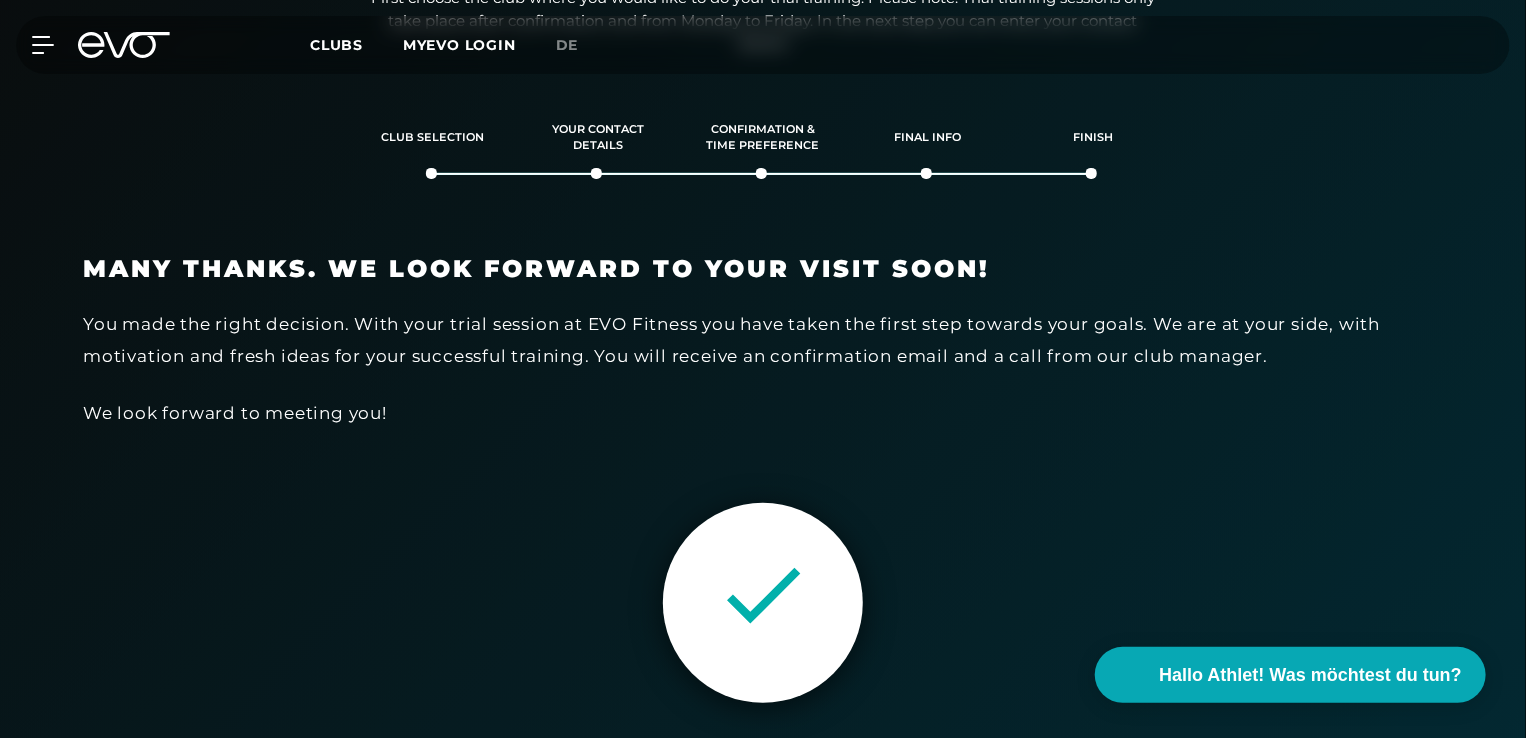 click at bounding box center (763, 603) 